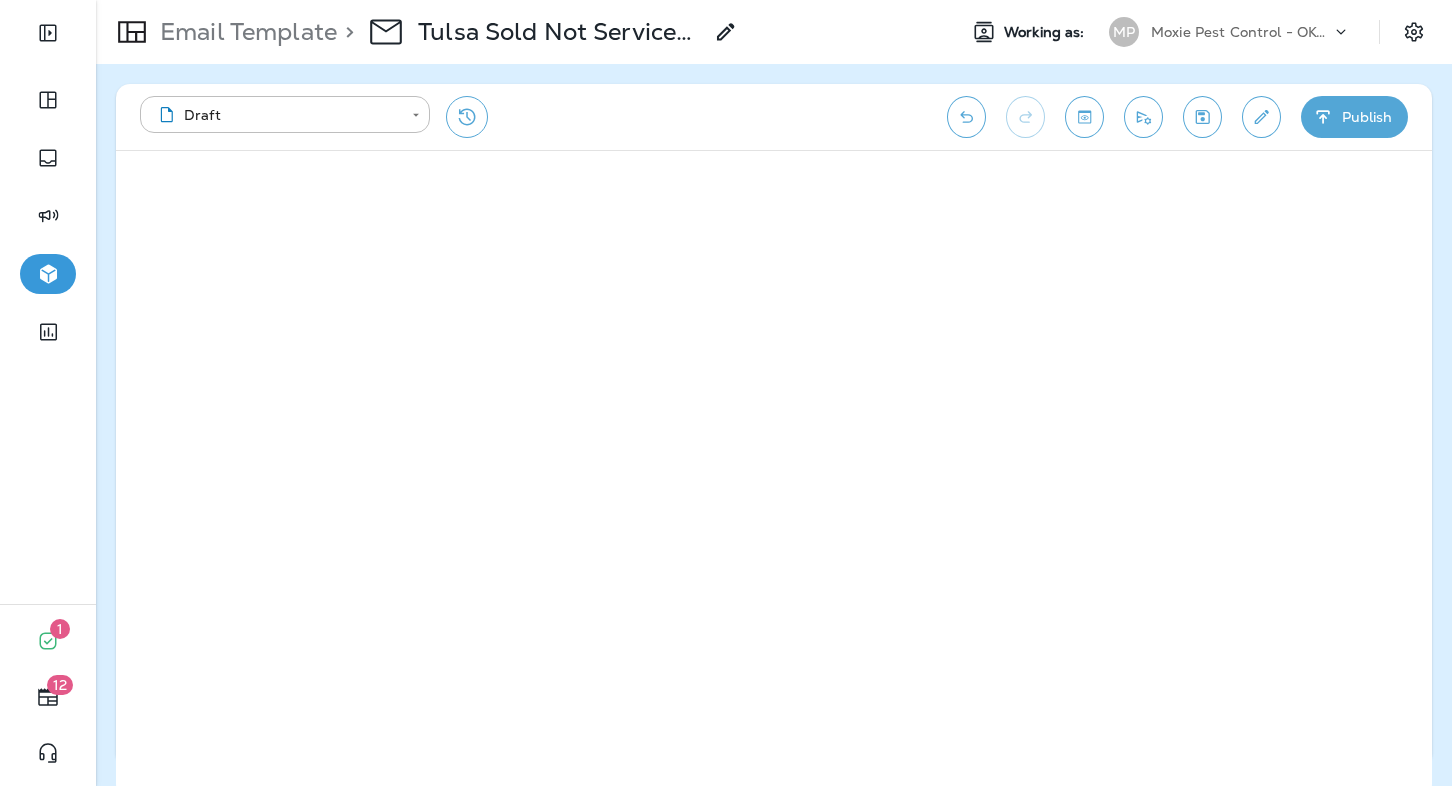 scroll, scrollTop: 0, scrollLeft: 0, axis: both 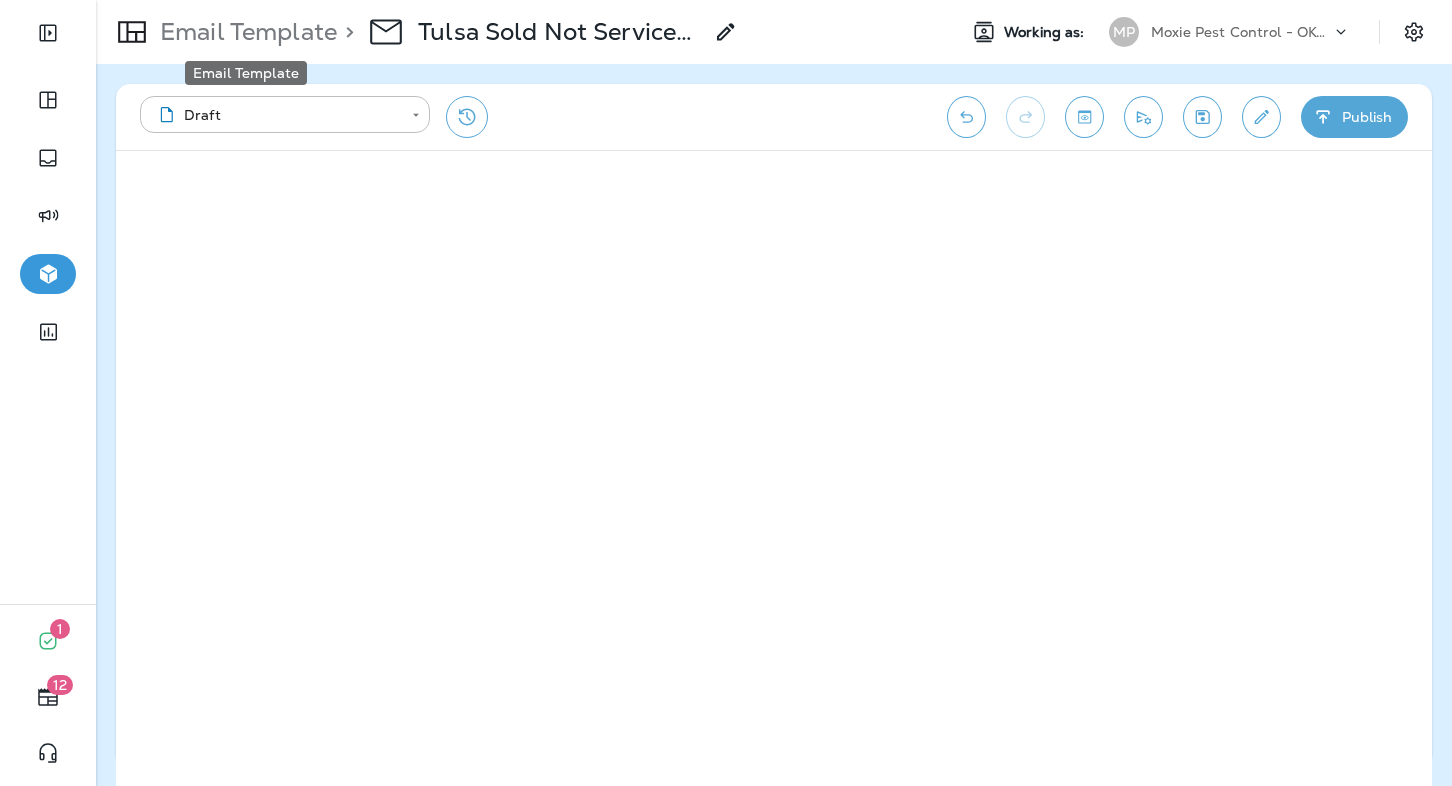 click on "Email Template" at bounding box center (244, 32) 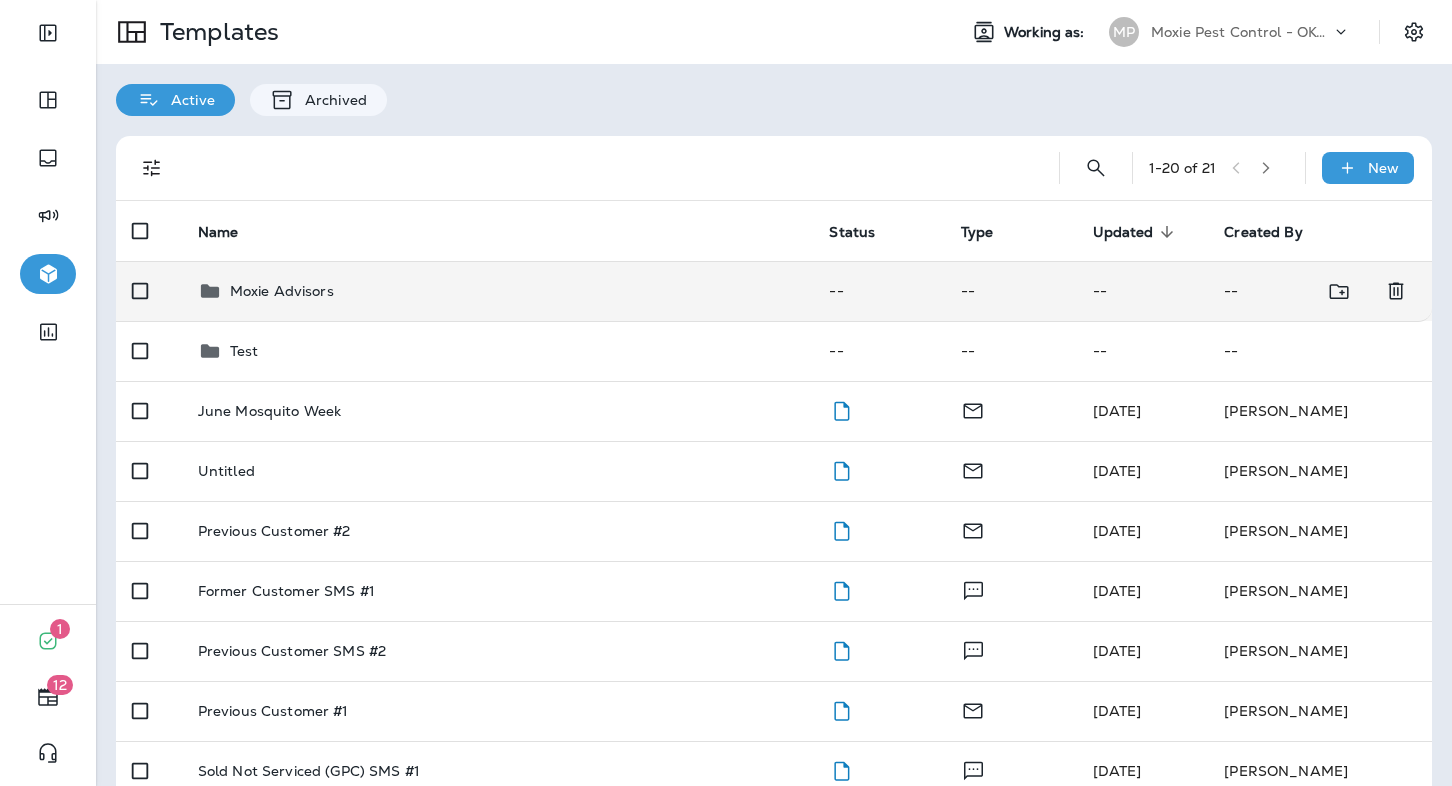 click on "Moxie Advisors" at bounding box center (282, 291) 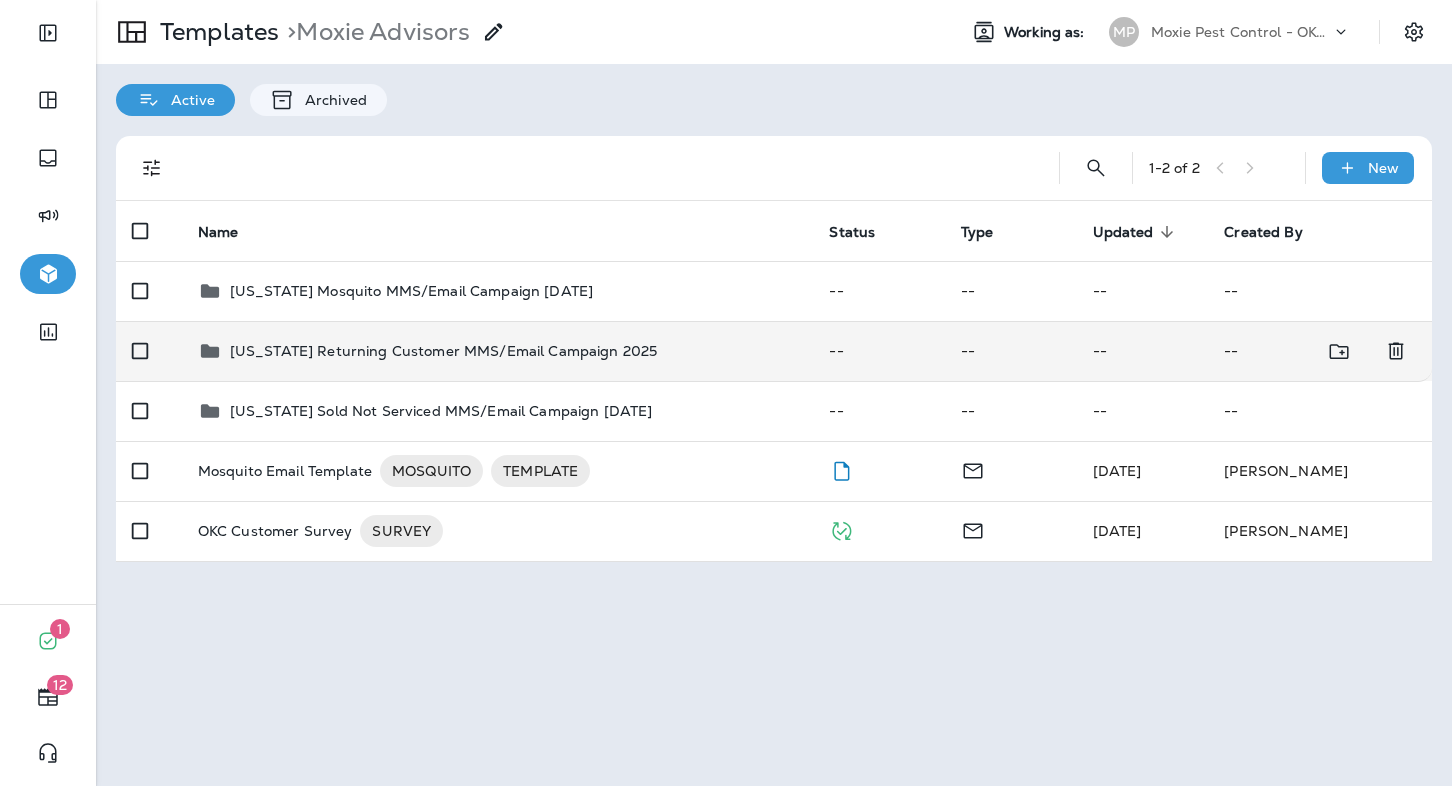 click on "[US_STATE] Returning Customer MMS/Email Campaign 2025" at bounding box center [443, 351] 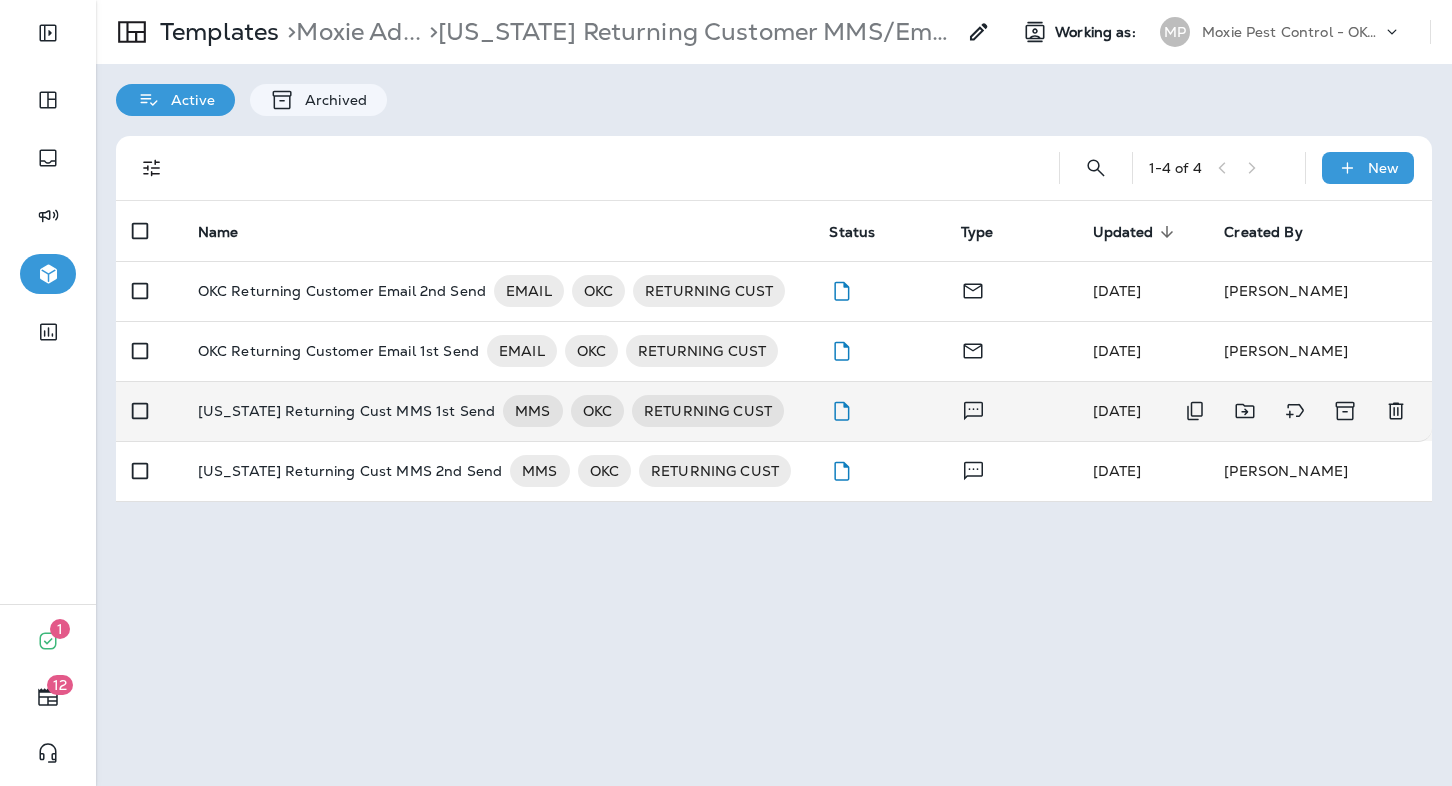 click on "[US_STATE] Returning Cust MMS 1st Send" at bounding box center (346, 411) 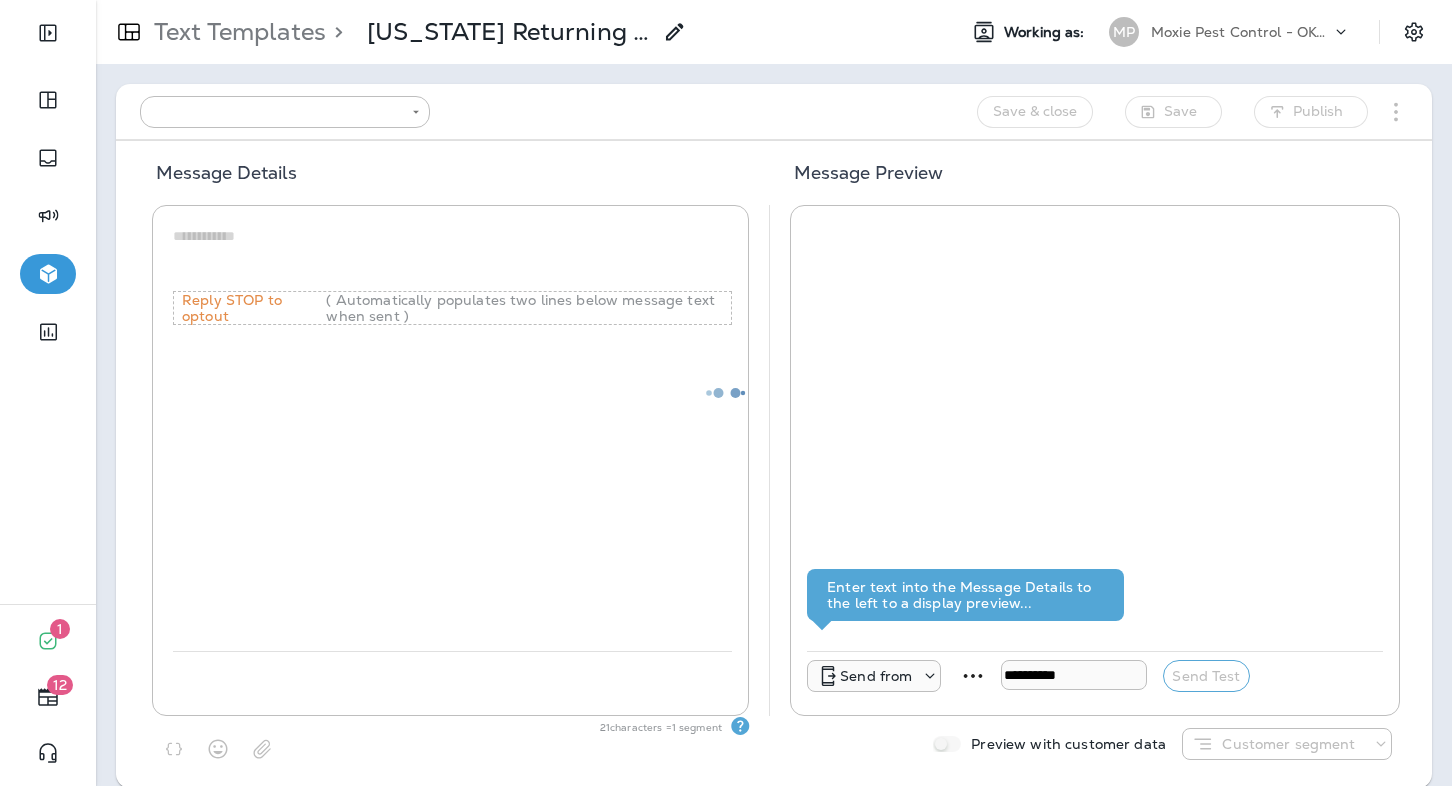 type on "**********" 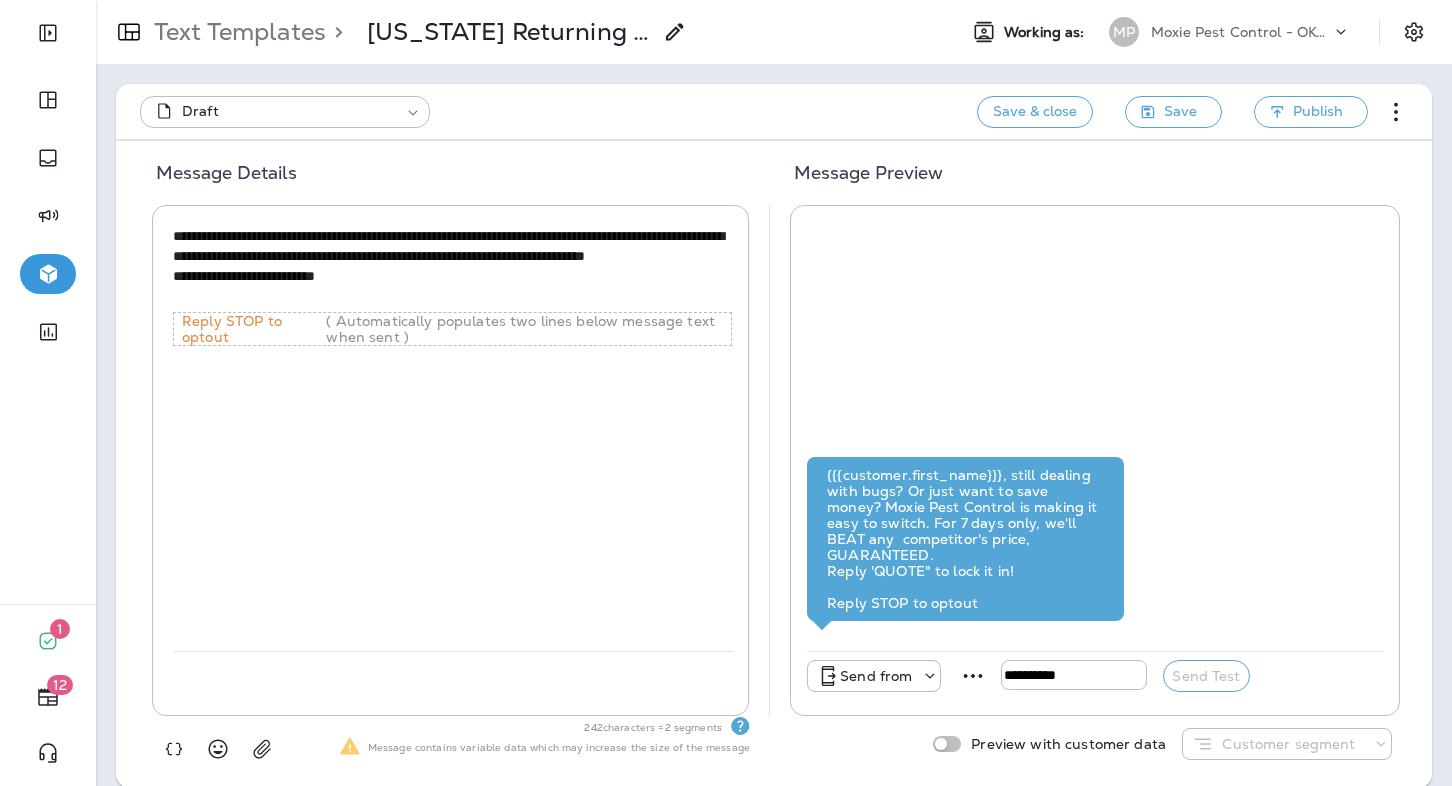 click on "**********" at bounding box center [452, 266] 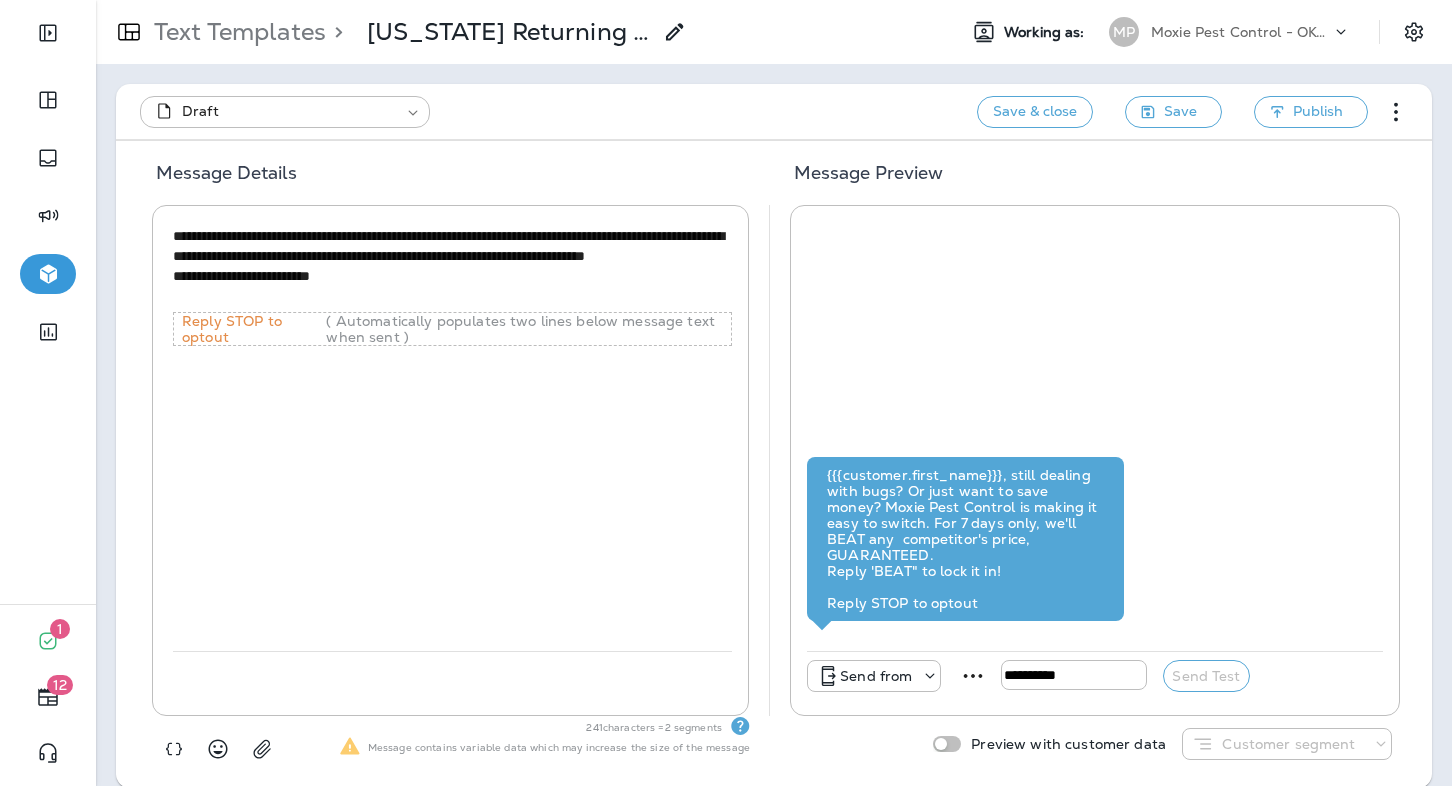 type on "**********" 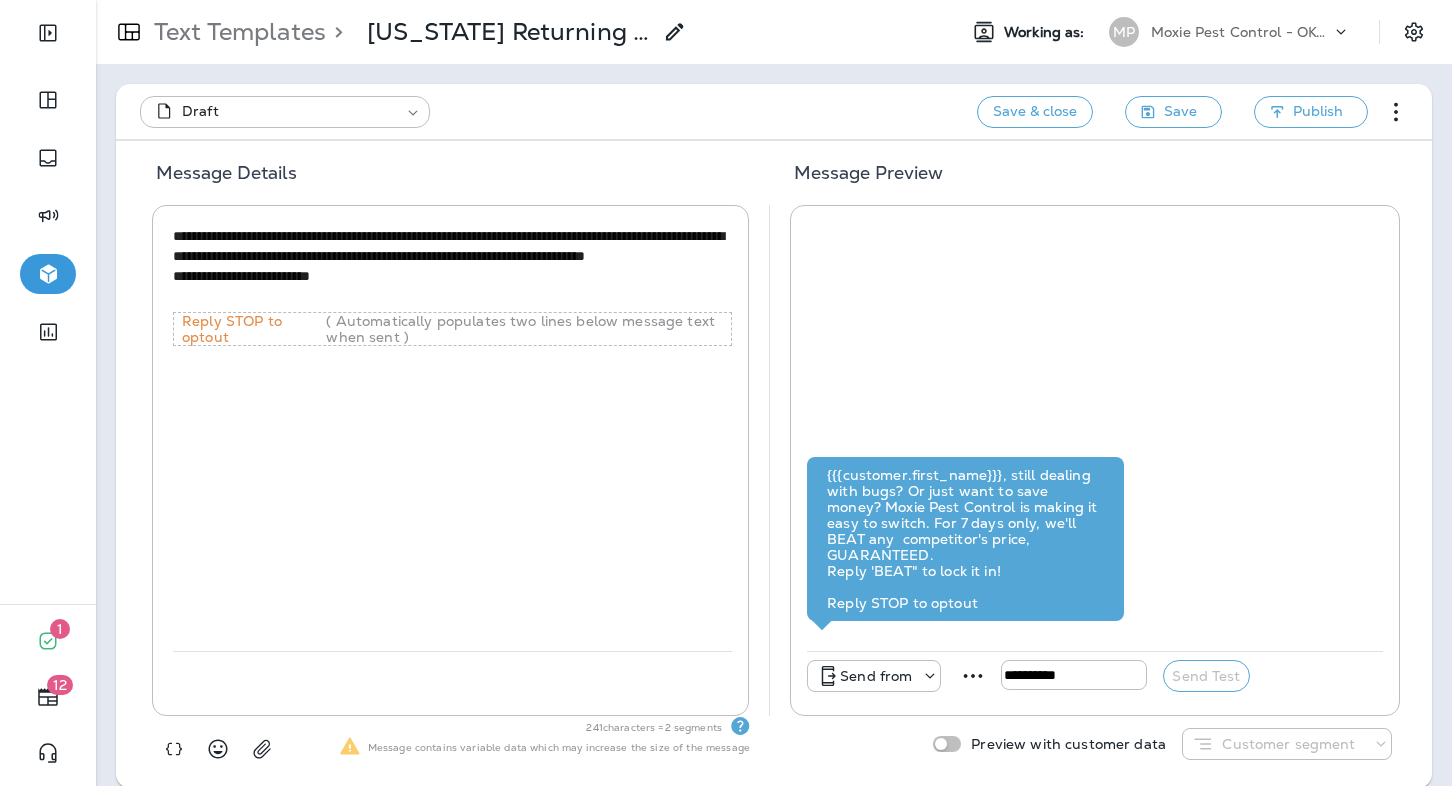 scroll, scrollTop: 22, scrollLeft: 0, axis: vertical 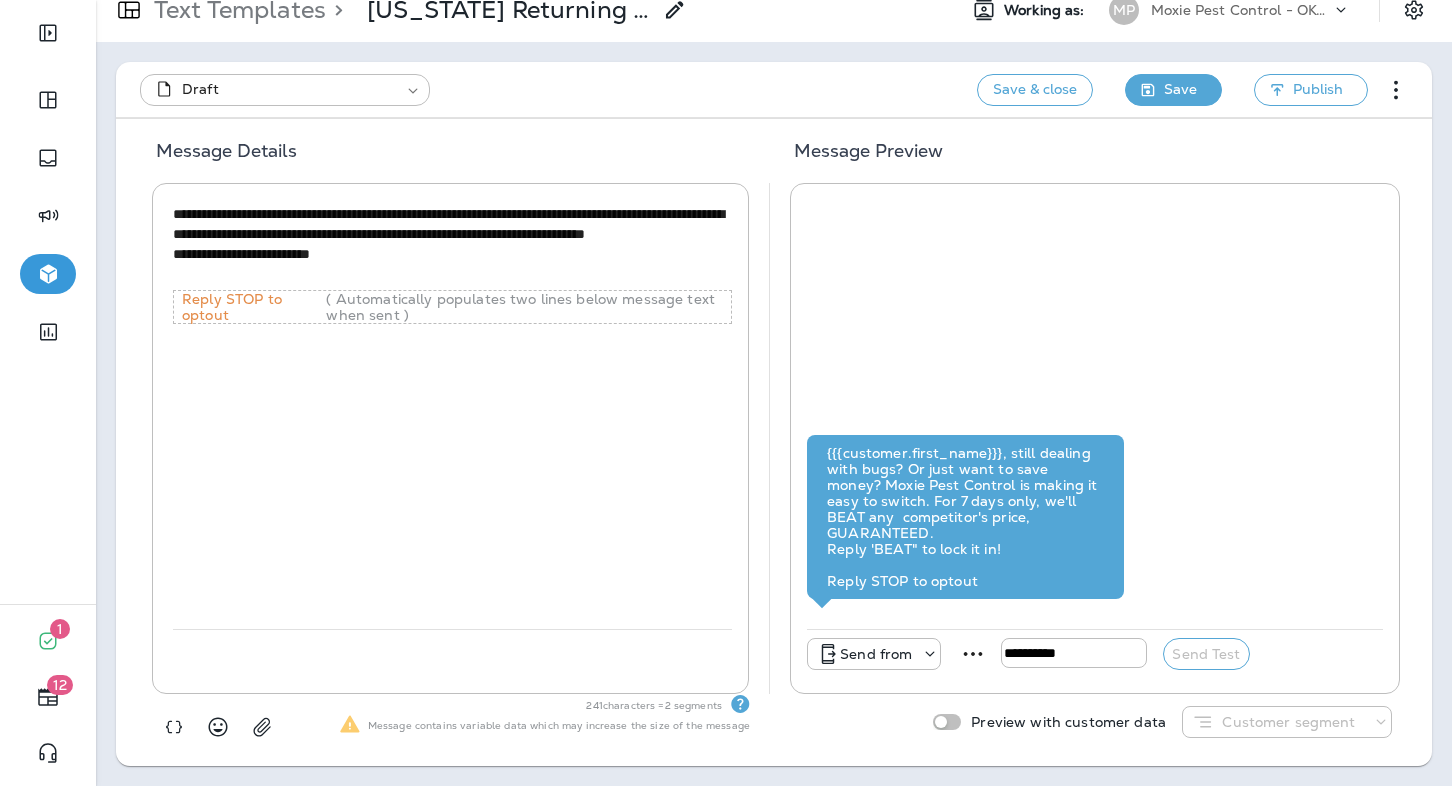 click on "Save" at bounding box center [1180, 89] 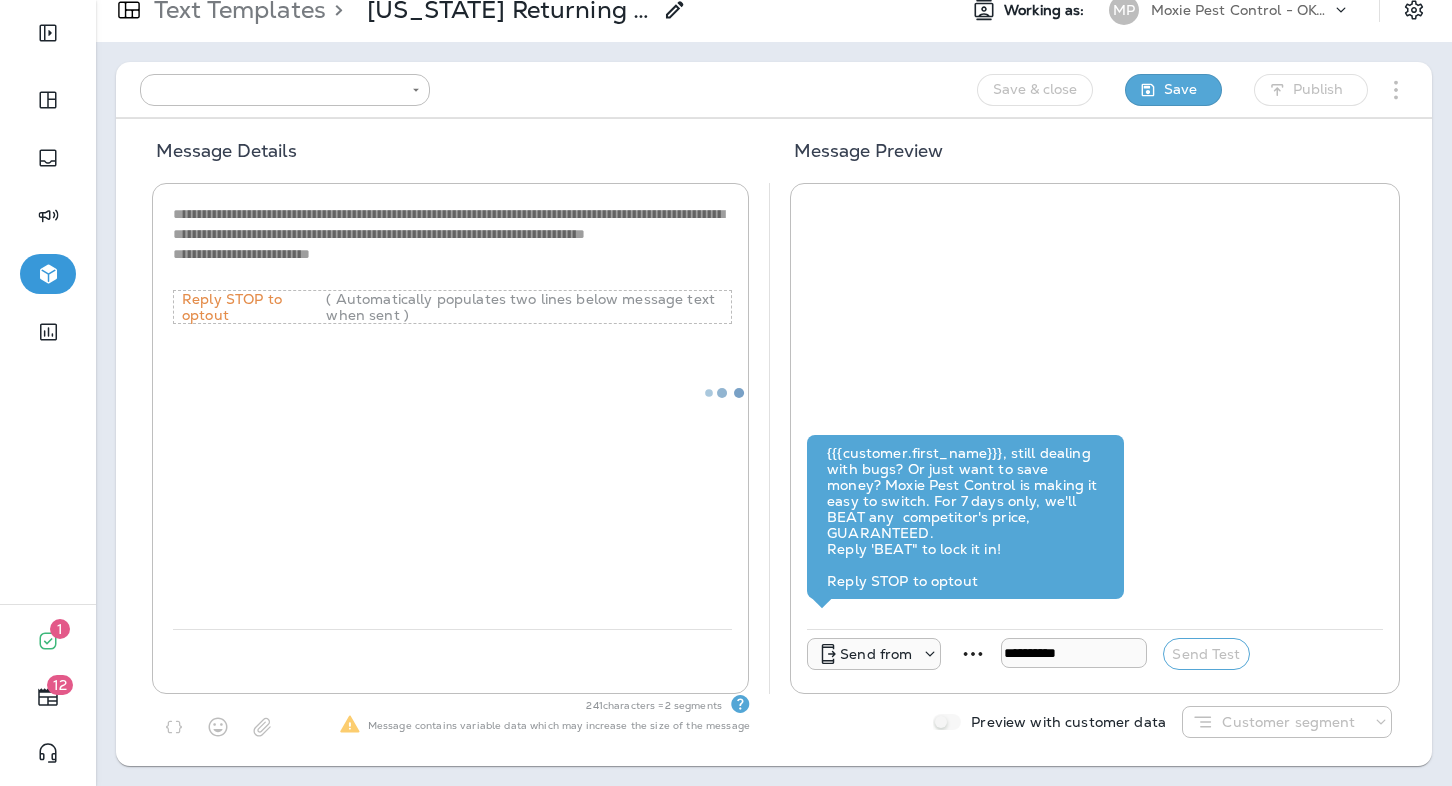type on "**********" 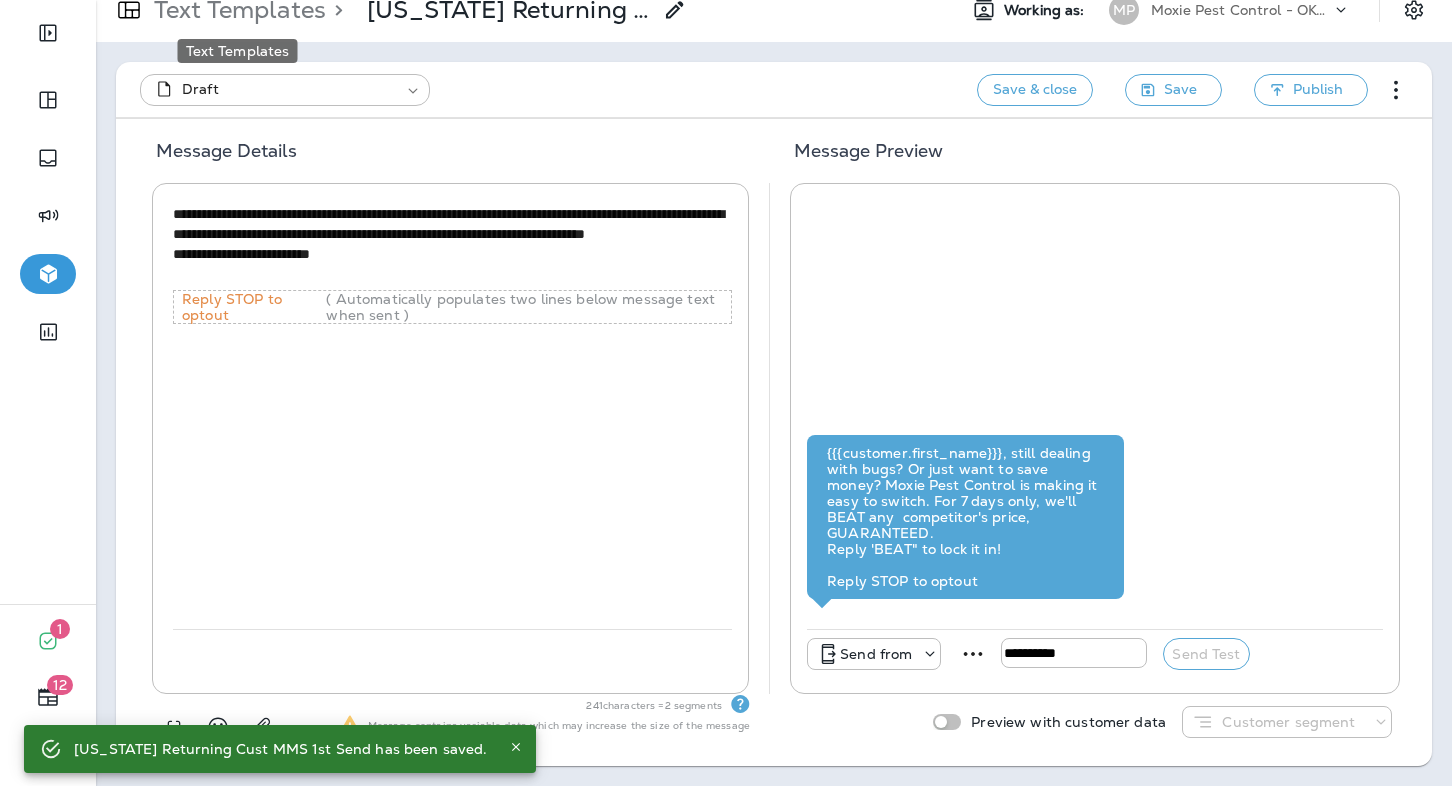 click on "Text Templates" at bounding box center [236, 10] 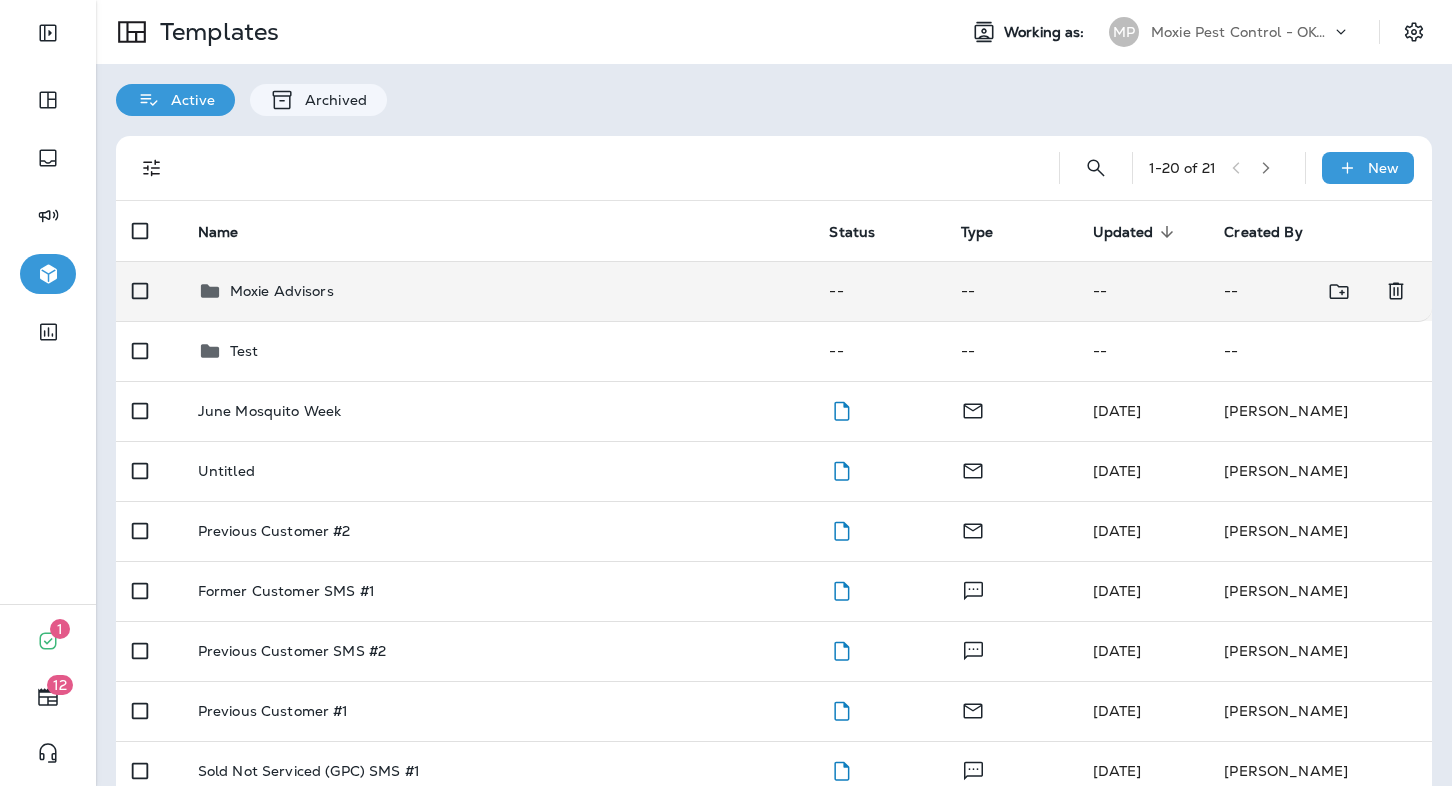 click on "Moxie Advisors" at bounding box center (282, 291) 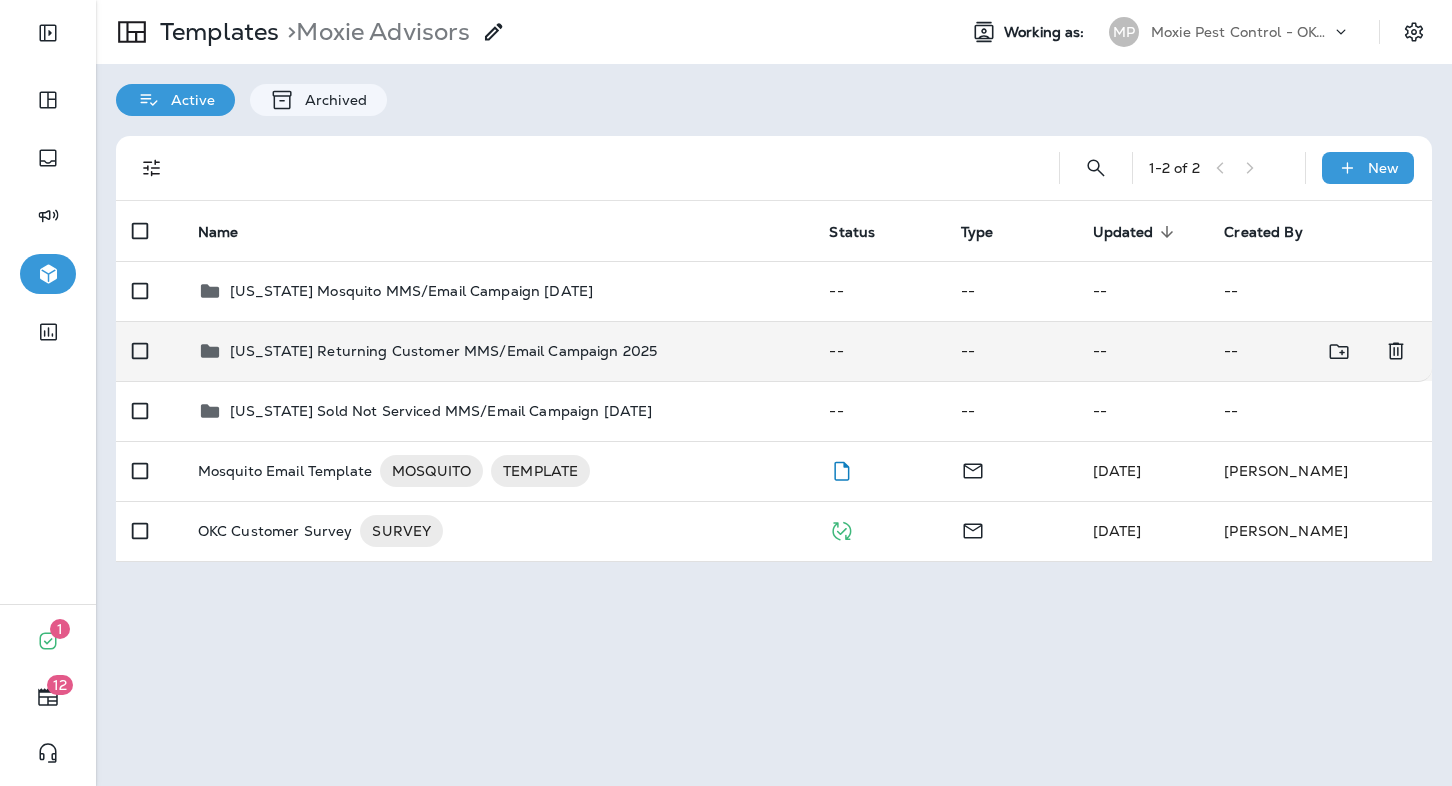 click on "[US_STATE] Returning Customer MMS/Email Campaign 2025" at bounding box center [443, 351] 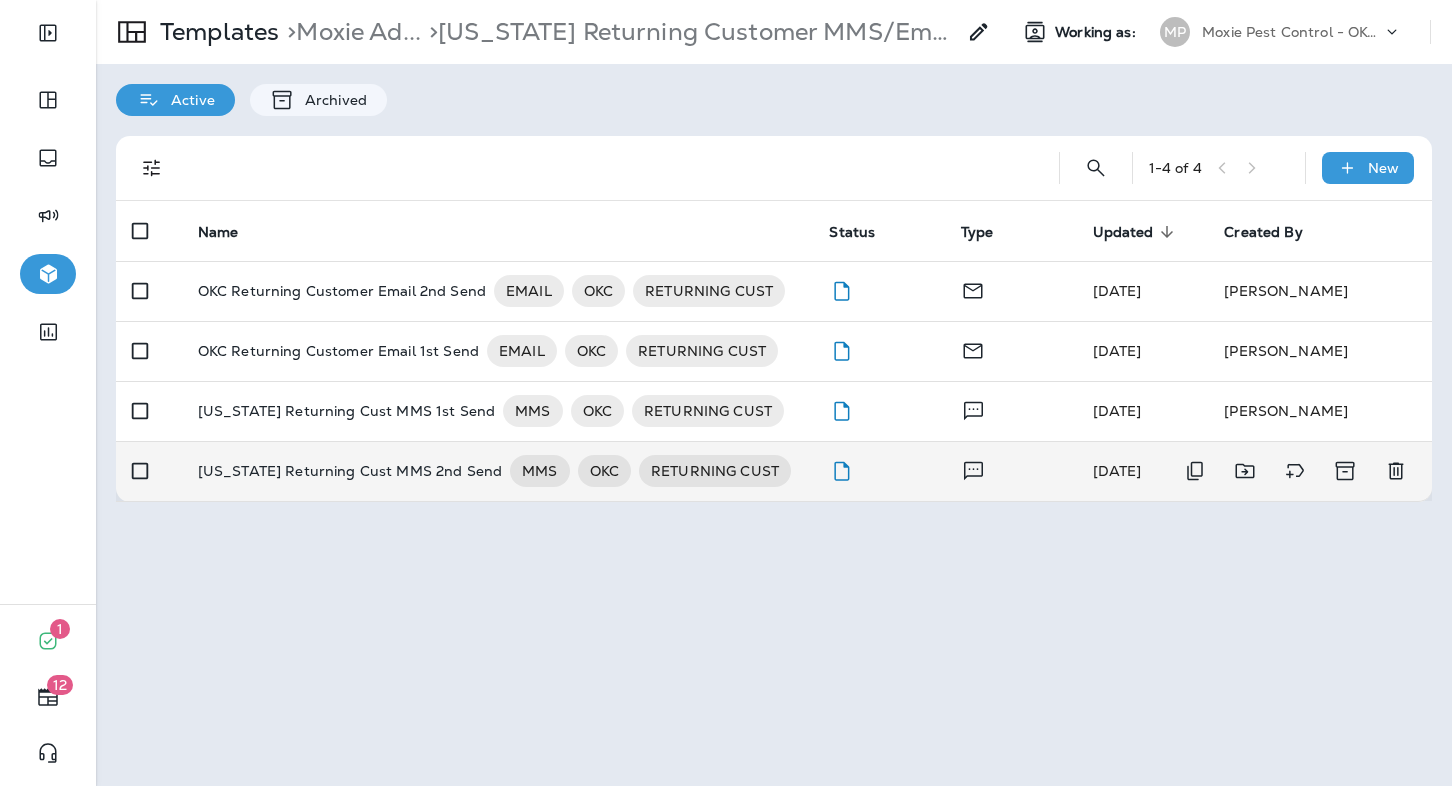 click on "[US_STATE] Returning Cust MMS 2nd Send" at bounding box center (350, 471) 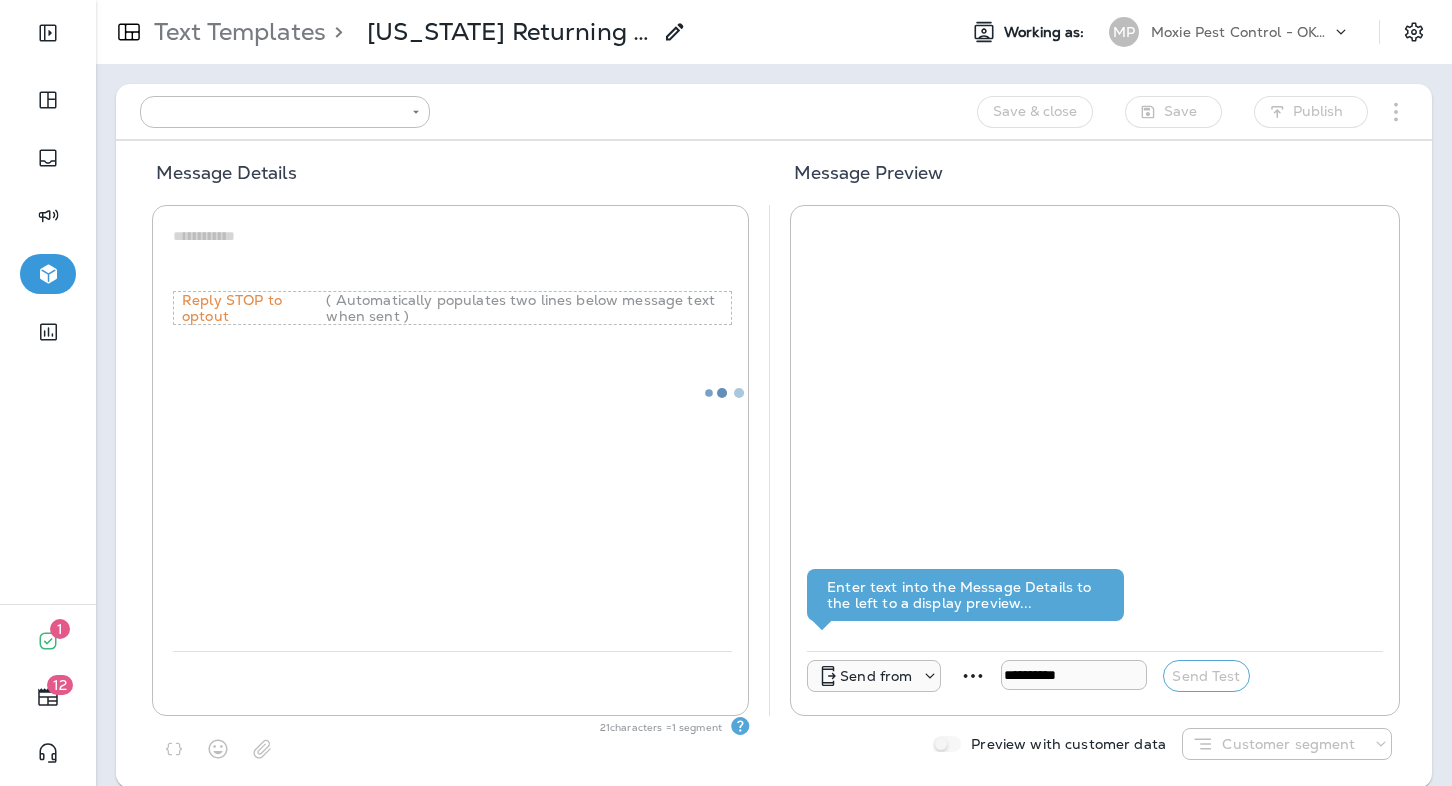type on "**********" 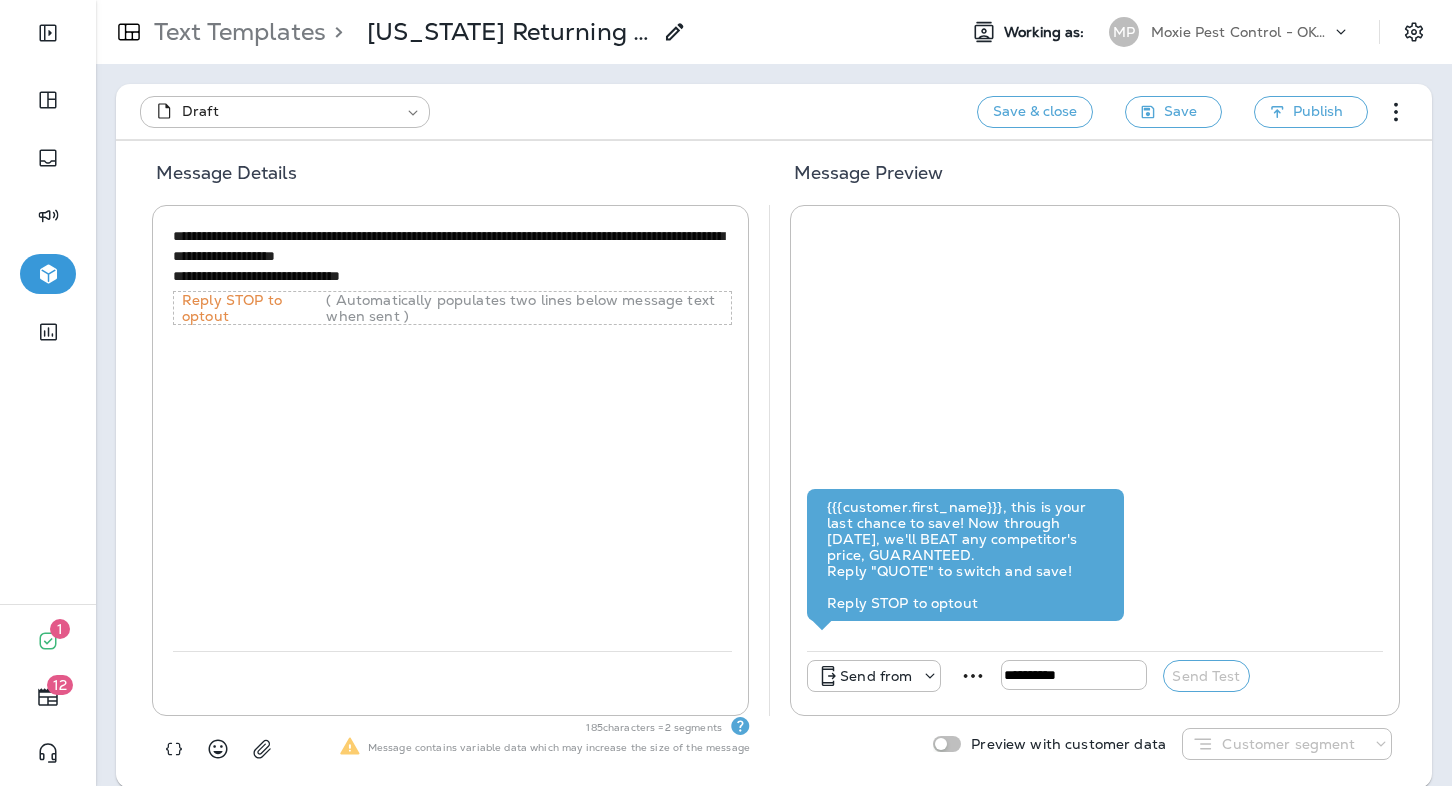 click on "**********" at bounding box center [452, 256] 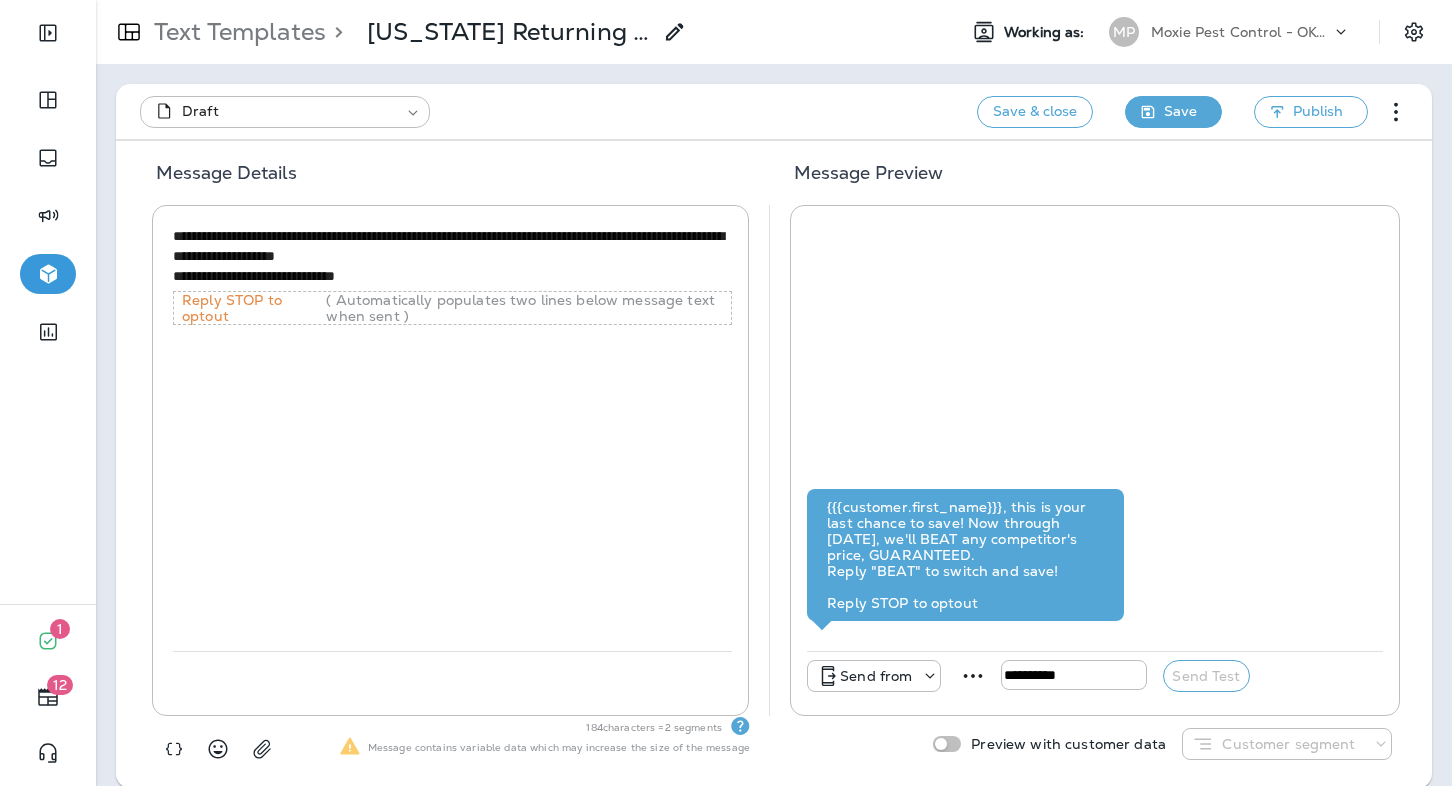 type on "**********" 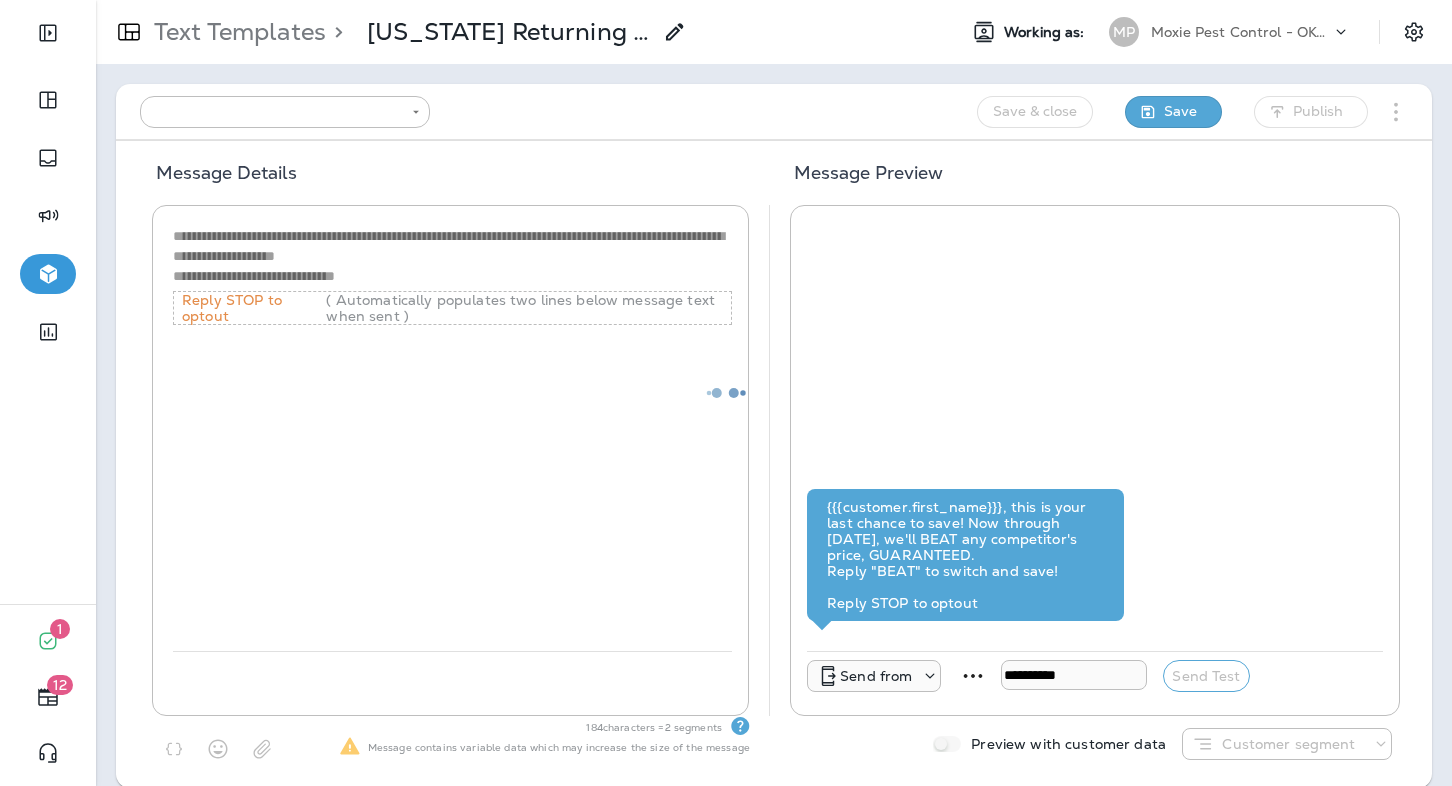 type on "**********" 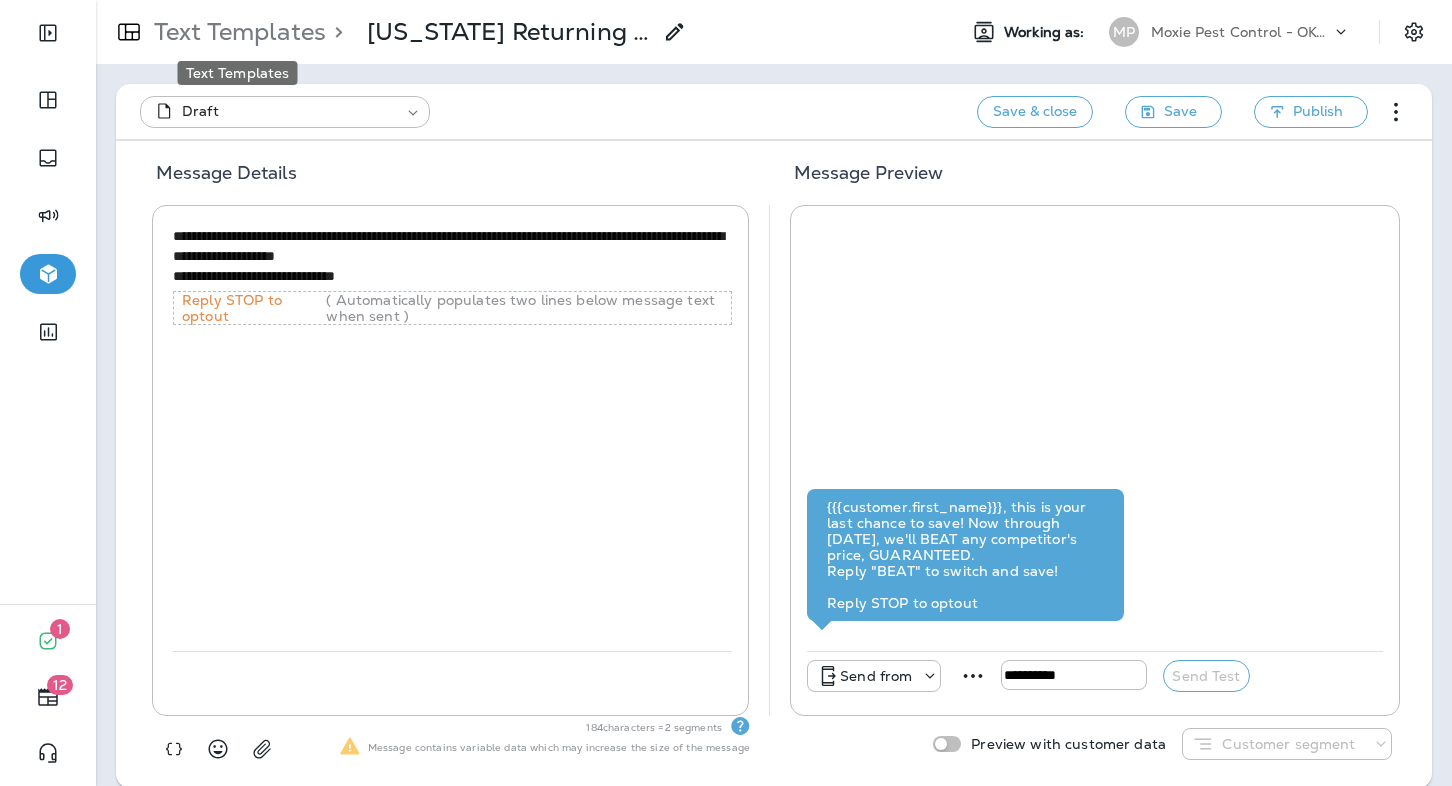 click on "Text Templates" at bounding box center [236, 32] 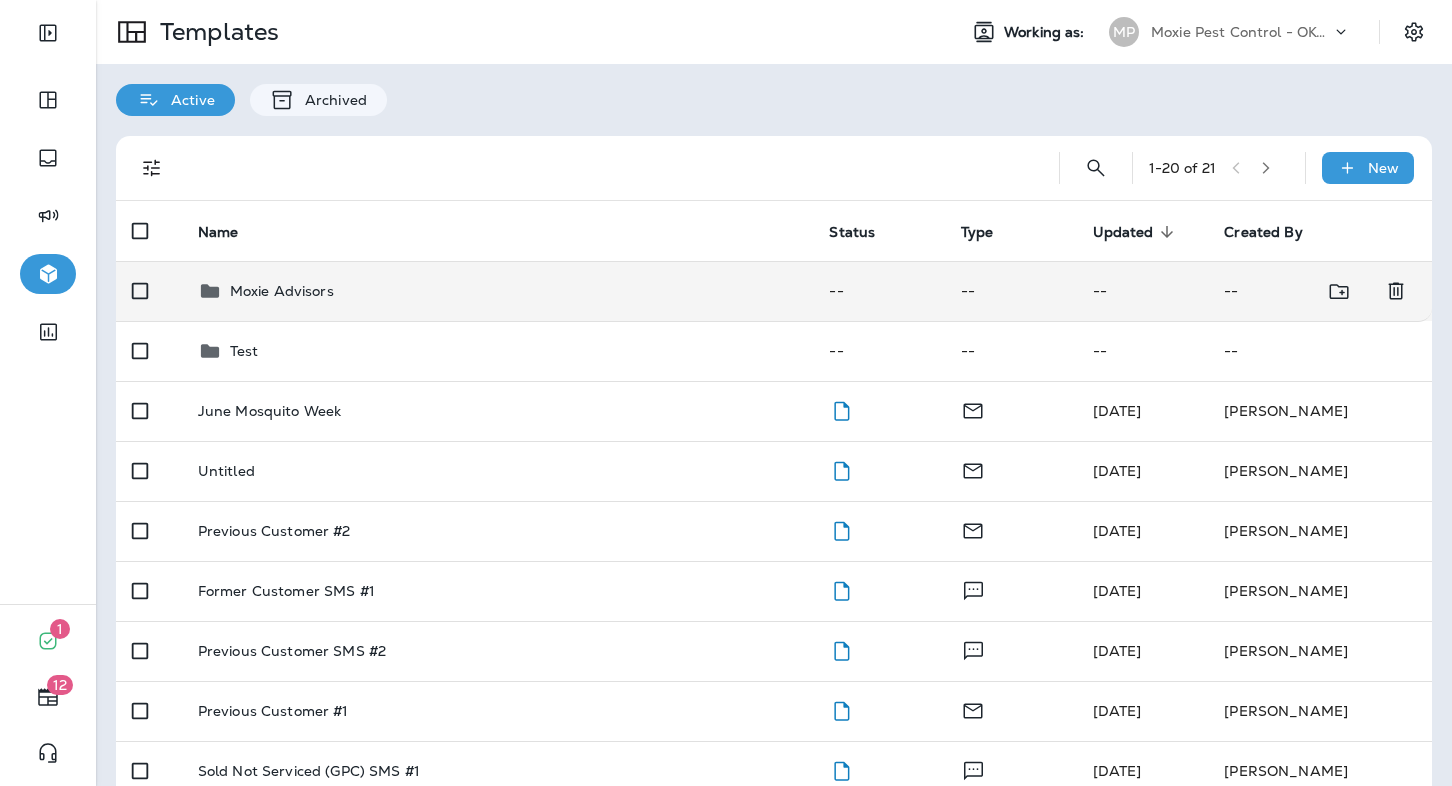 click on "Moxie Advisors" at bounding box center (498, 291) 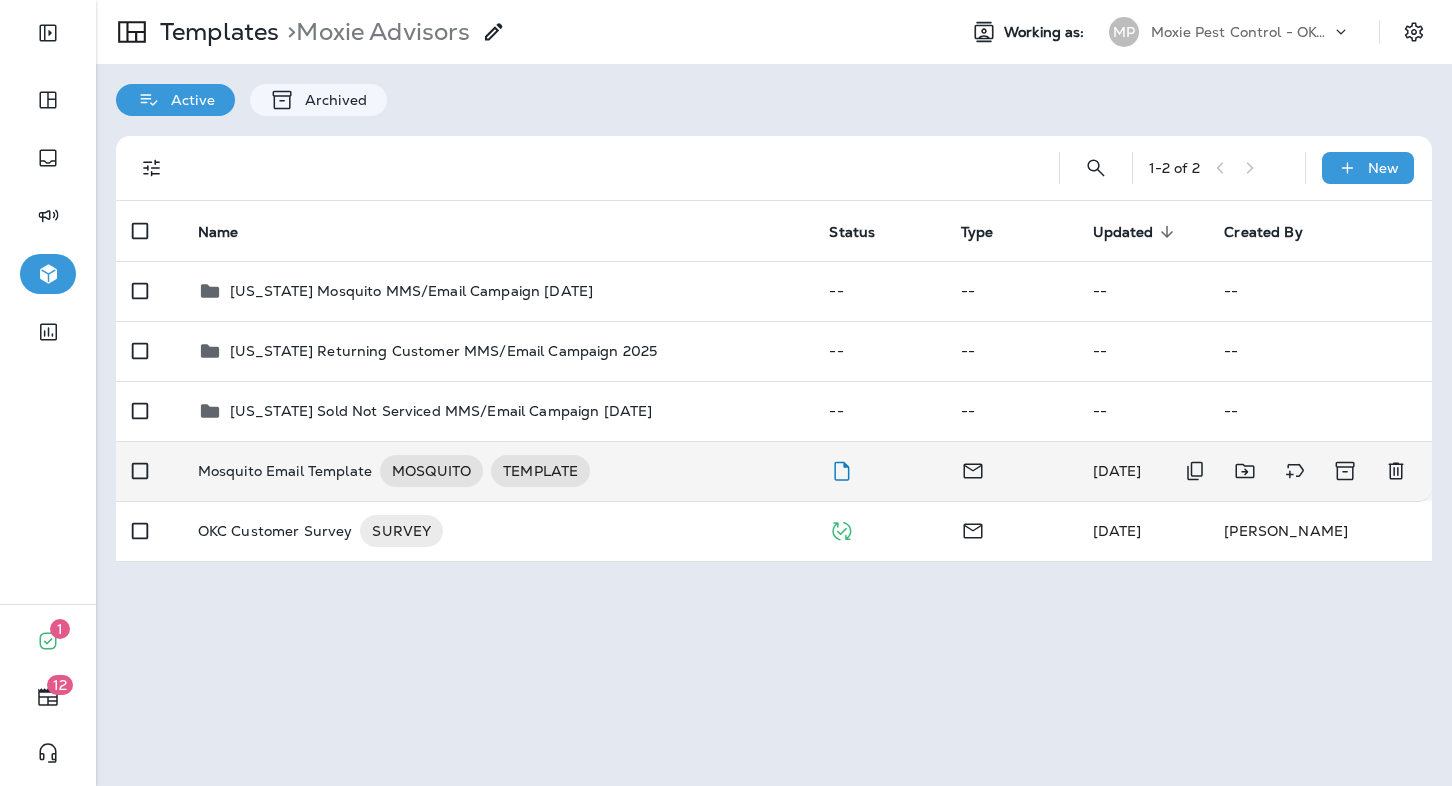 click on "Mosquito Email Template MOSQUITO TEMPLATE" at bounding box center (498, 471) 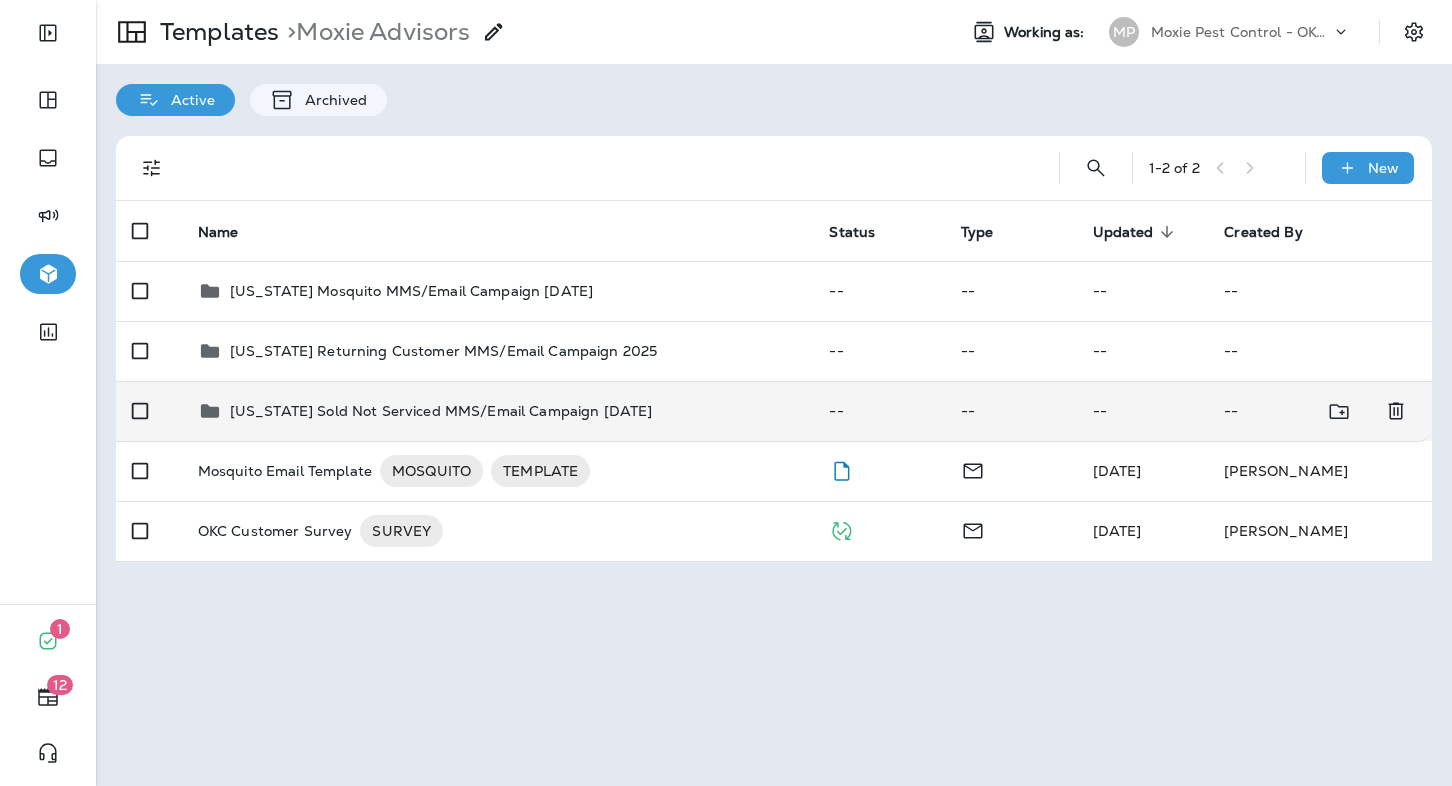 click on "[US_STATE] Sold Not Serviced MMS/Email Campaign [DATE]" at bounding box center (441, 411) 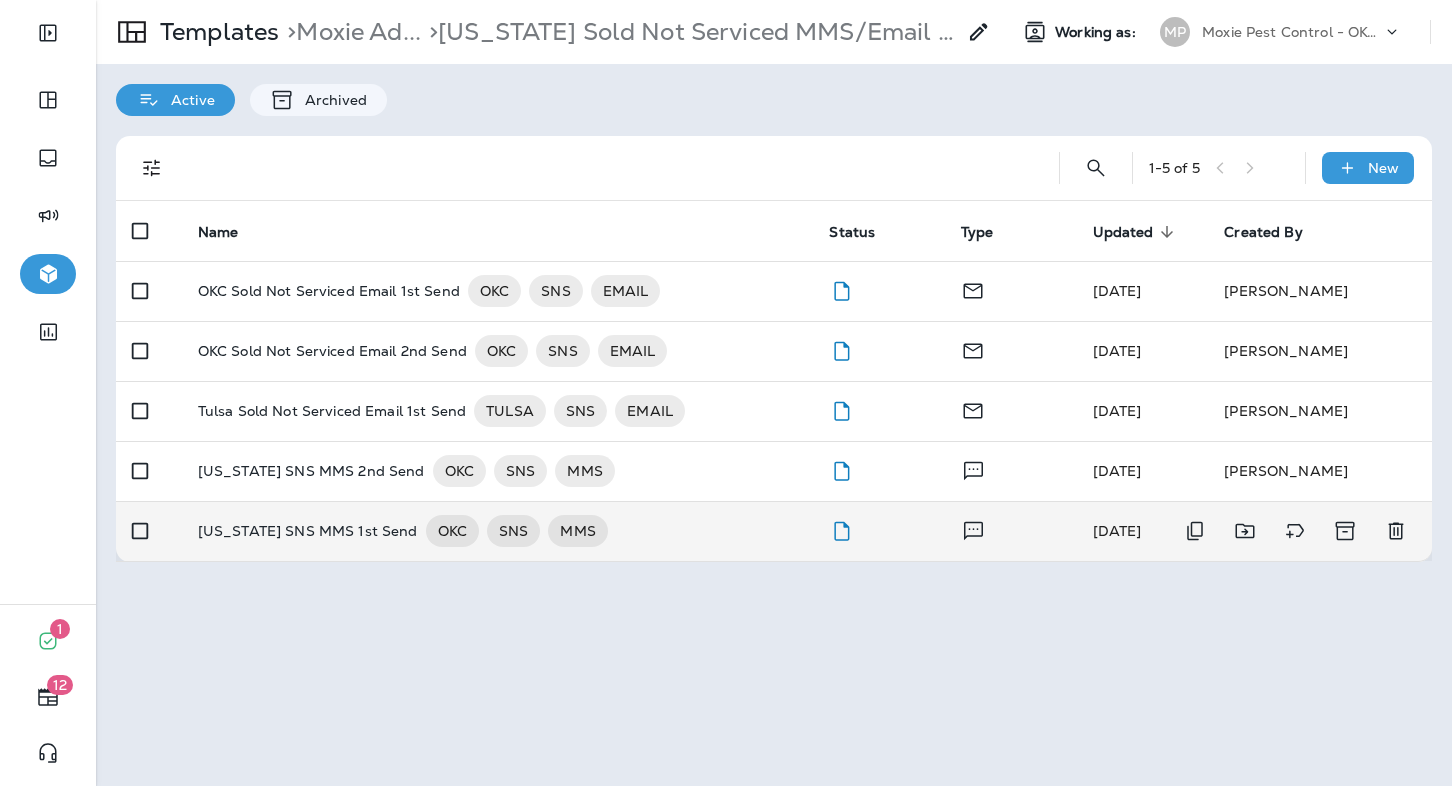 click on "[US_STATE] SNS MMS 1st Send" at bounding box center [308, 531] 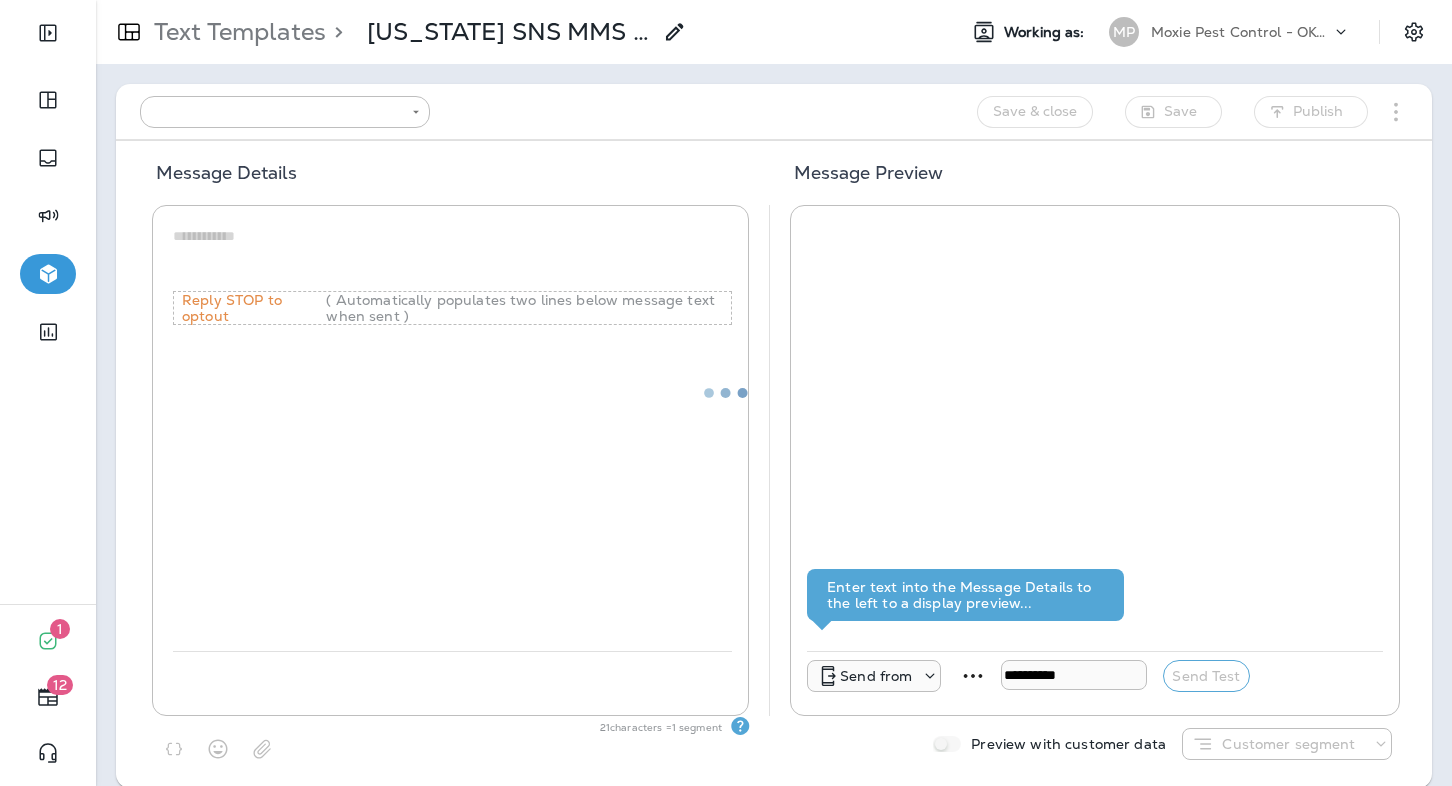 type on "**********" 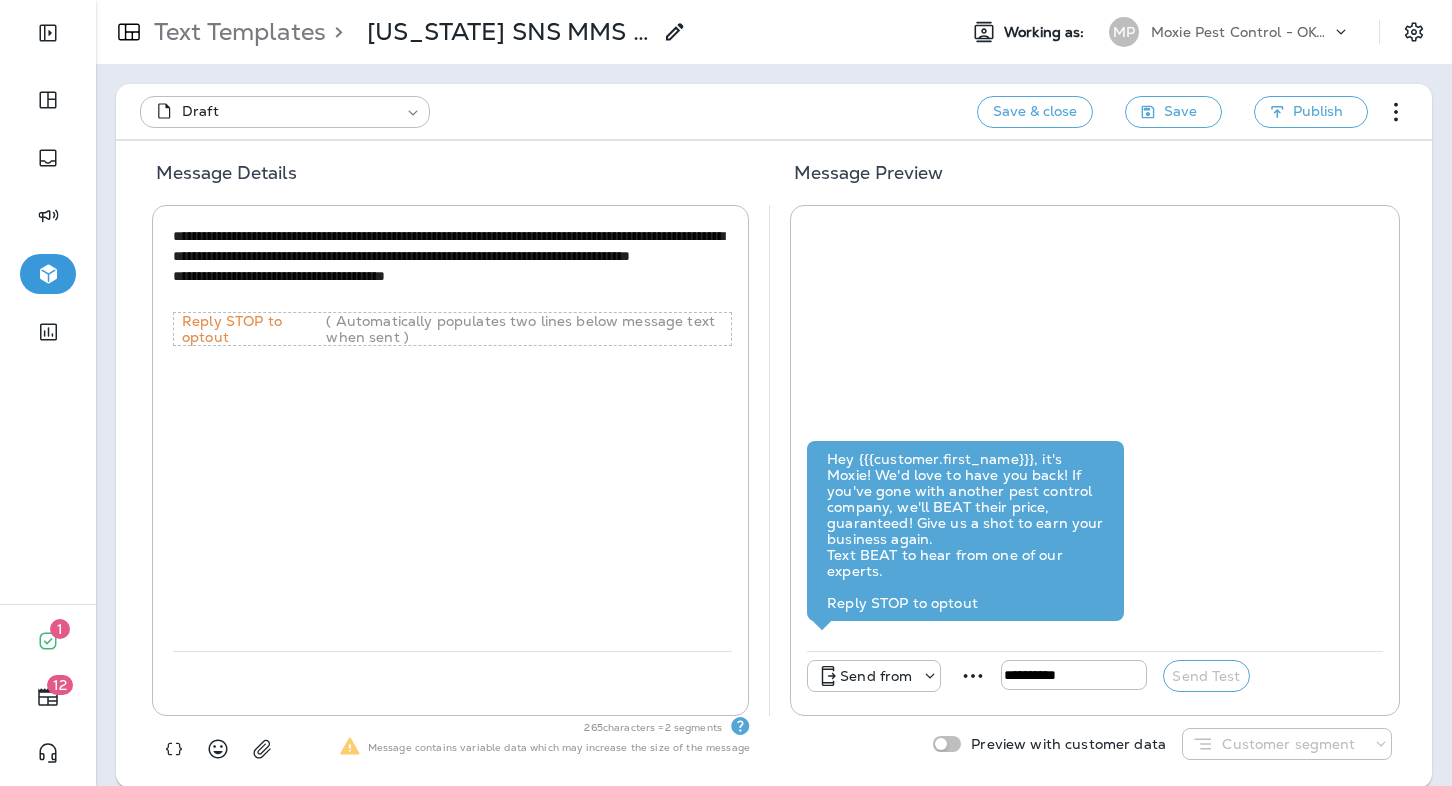 click on "**********" at bounding box center (452, 266) 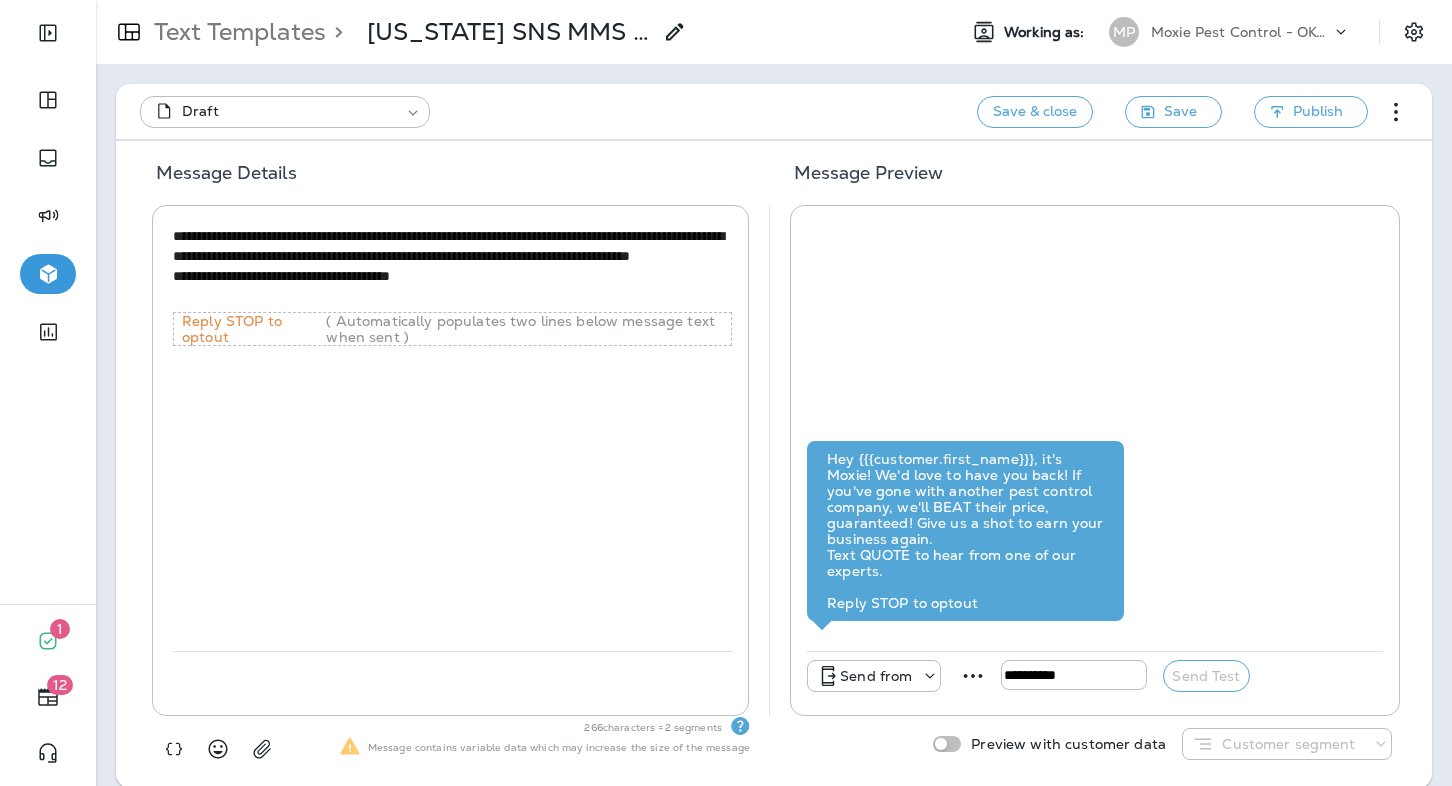 type on "**********" 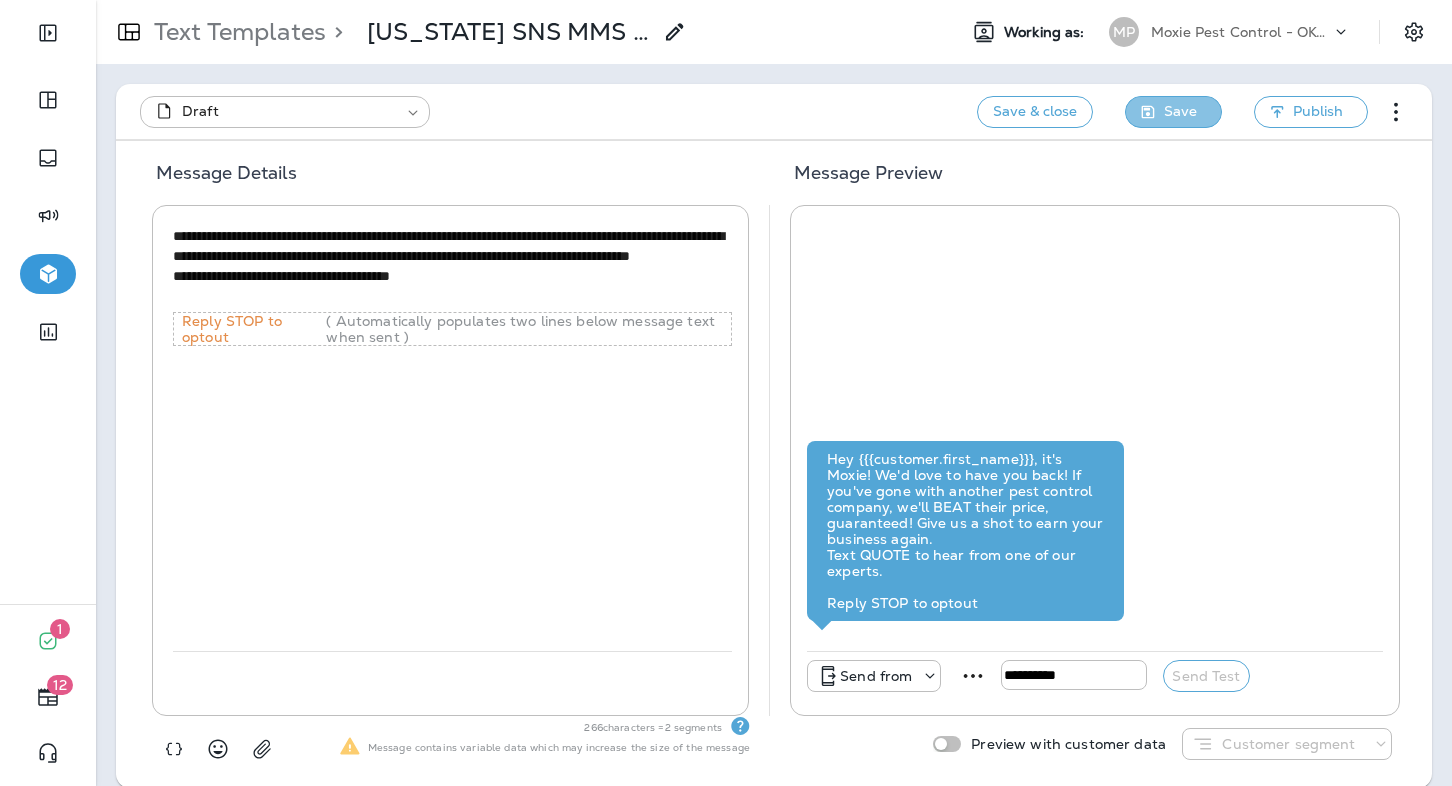 click on "Save" at bounding box center [1173, 112] 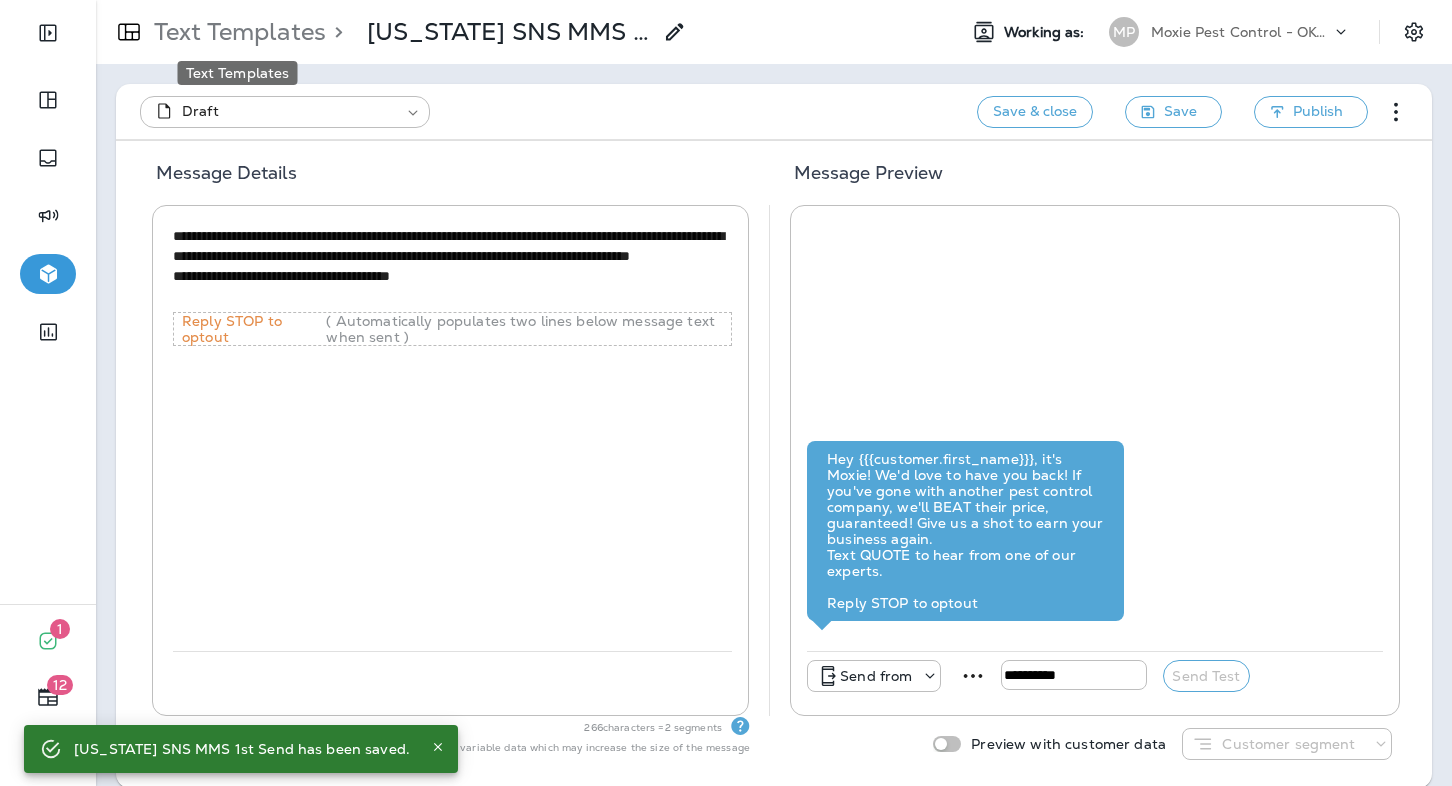 click on "Text Templates" at bounding box center (236, 32) 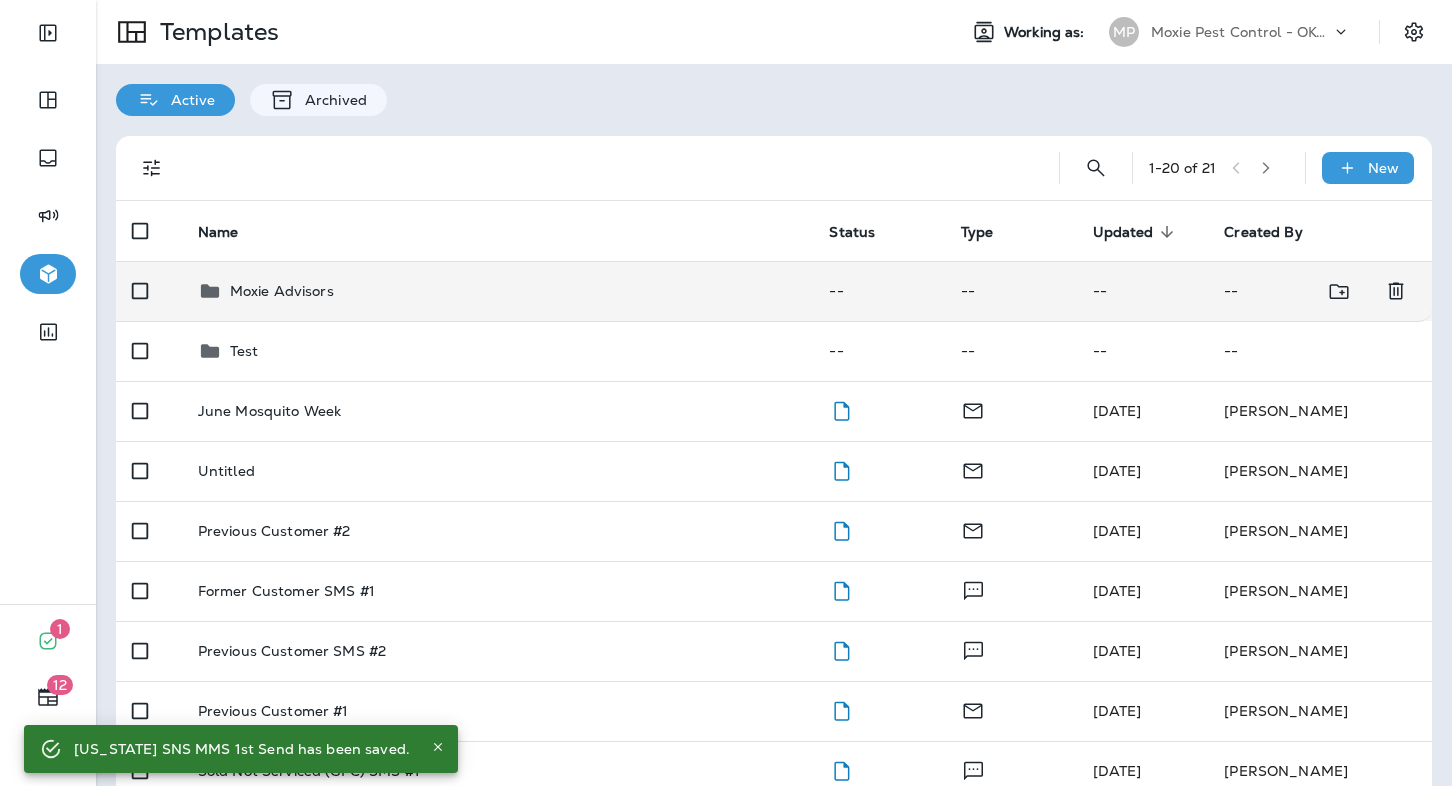 click on "Moxie Advisors" at bounding box center [282, 291] 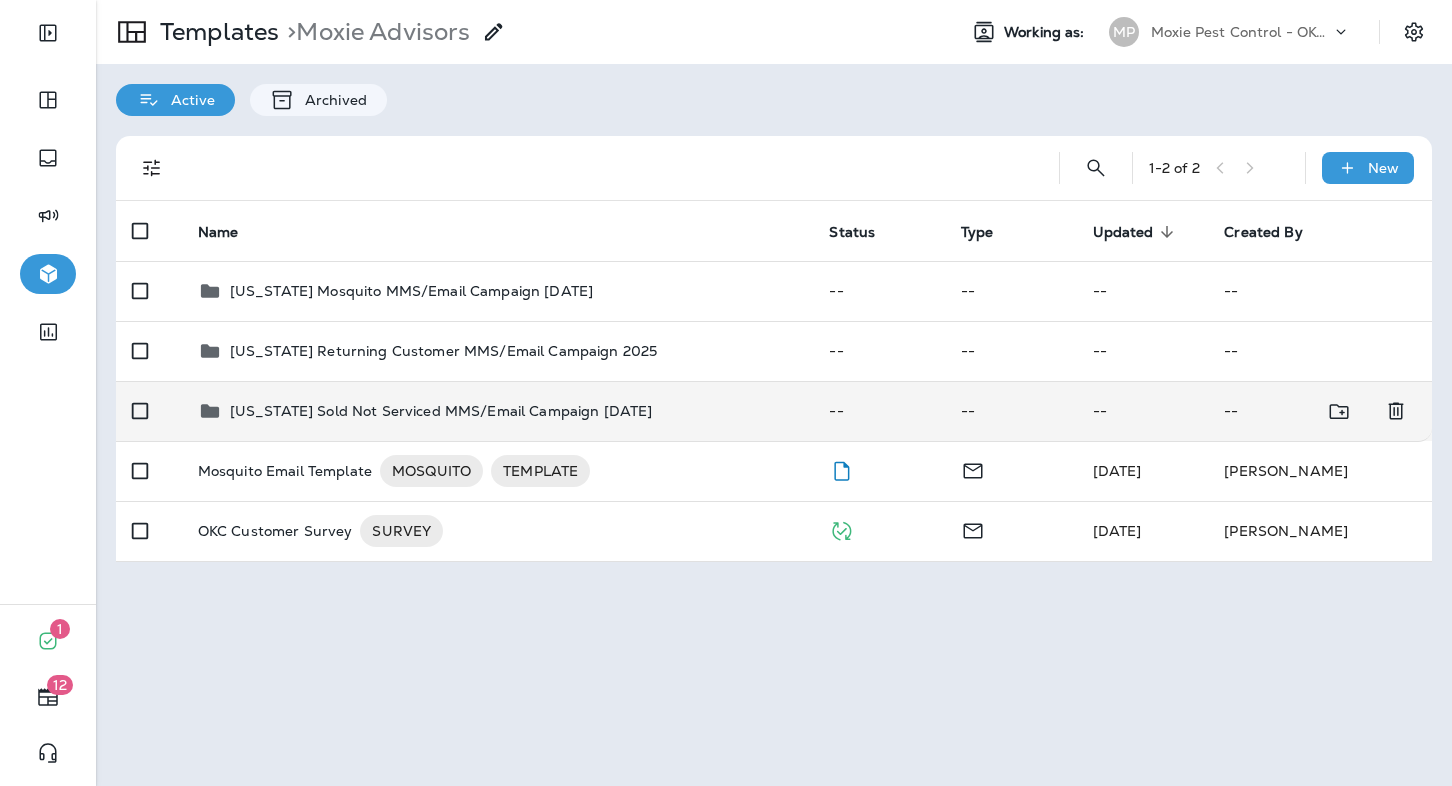 click on "[US_STATE] Sold Not Serviced MMS/Email Campaign [DATE]" at bounding box center [498, 411] 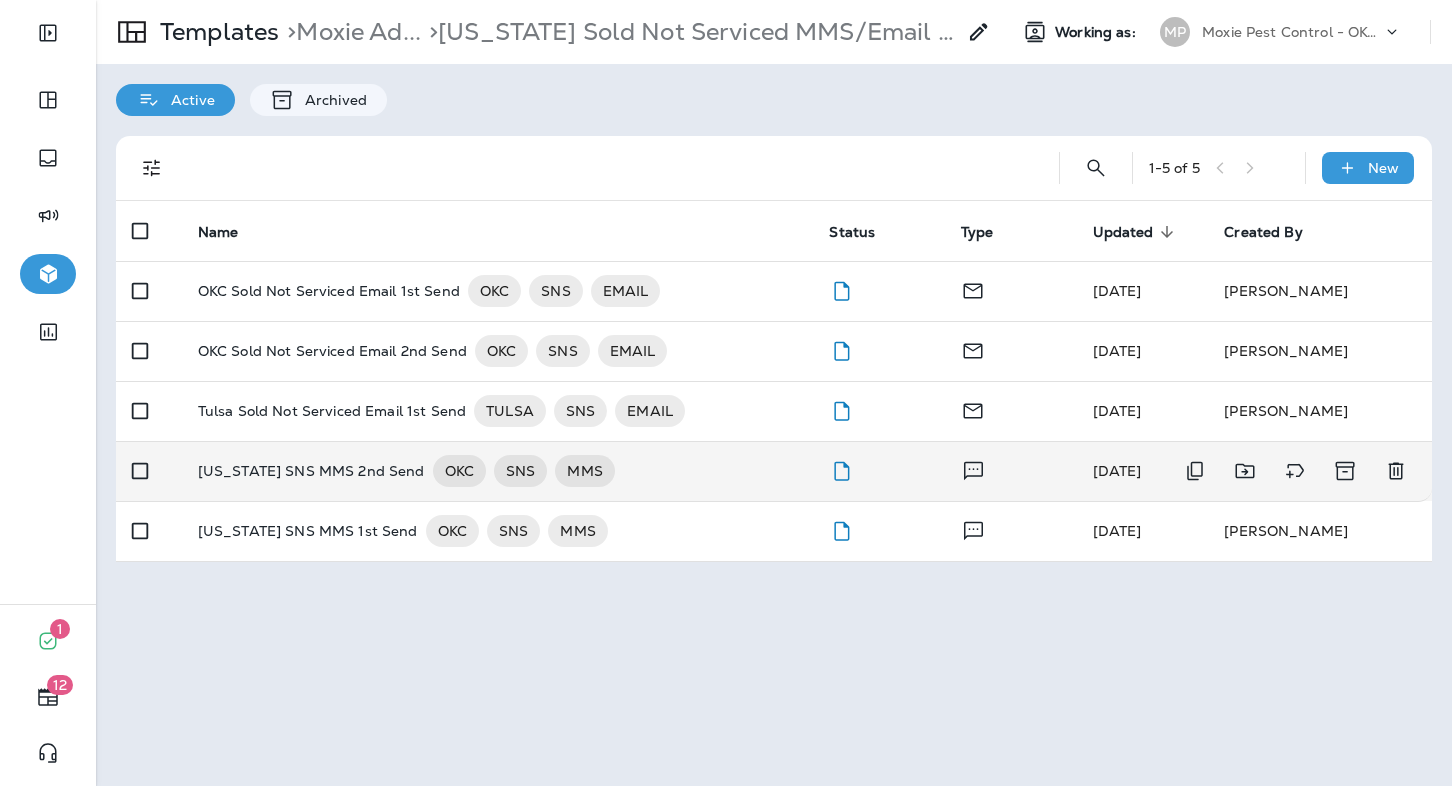 click on "[US_STATE] SNS MMS 2nd Send" at bounding box center [311, 471] 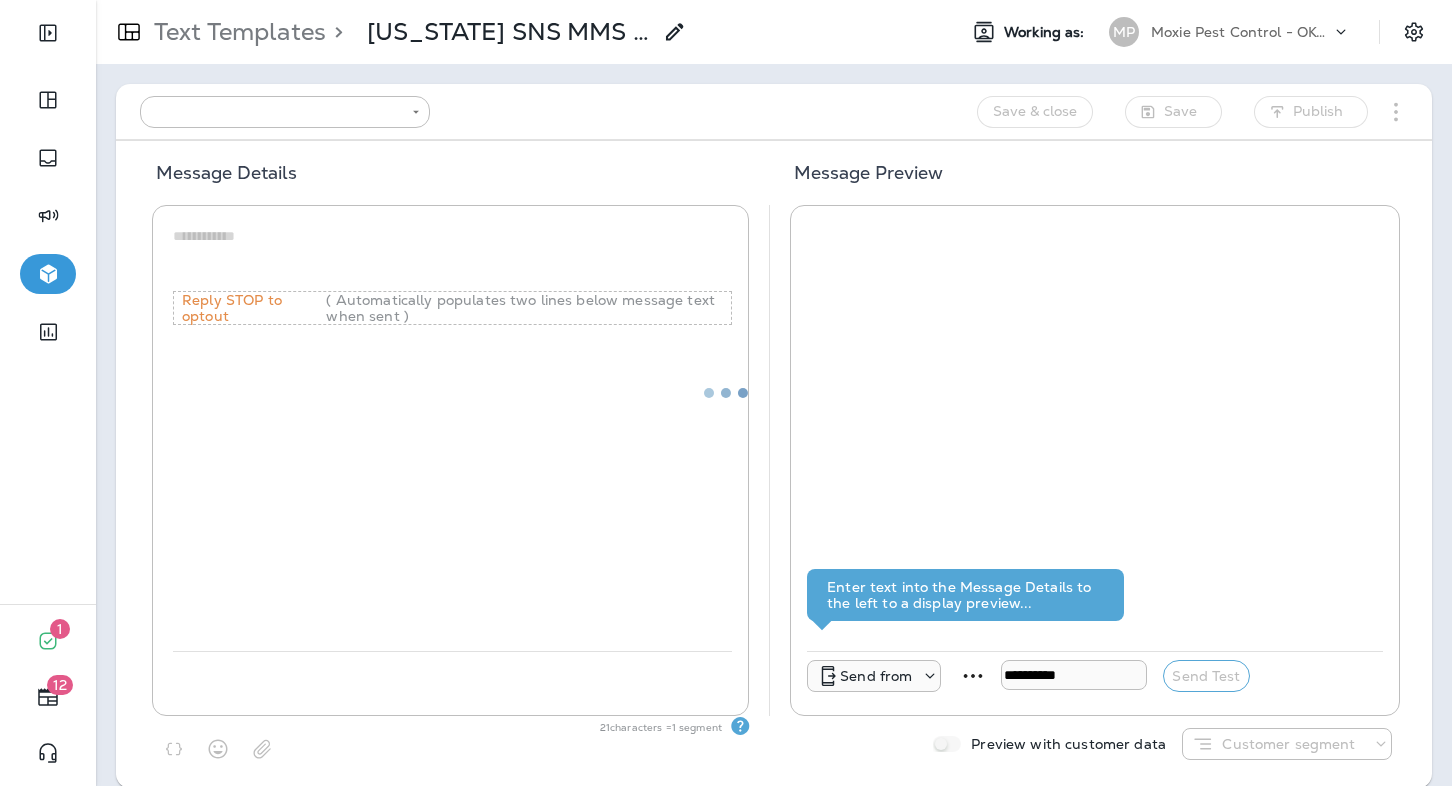 type on "**********" 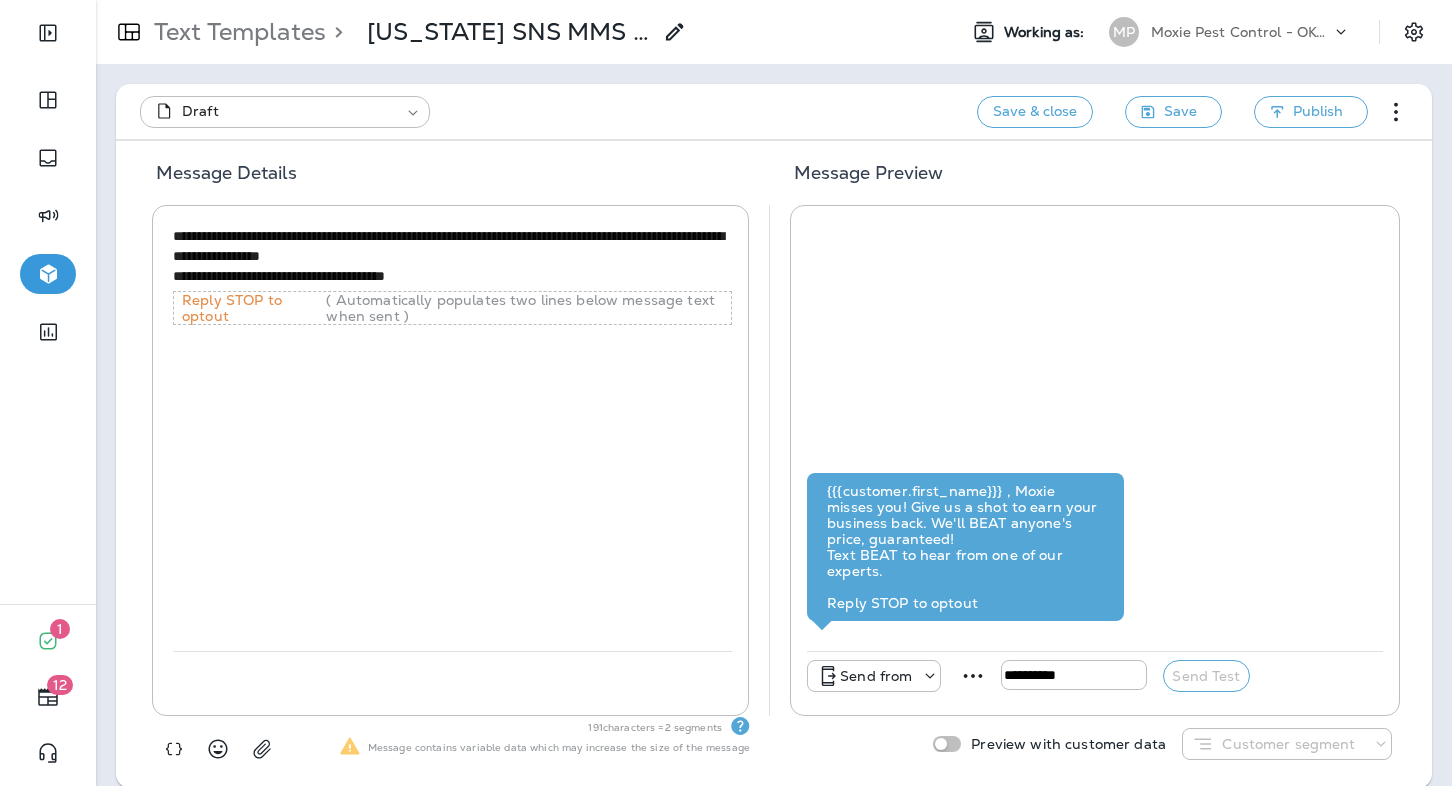click on "**********" at bounding box center (452, 256) 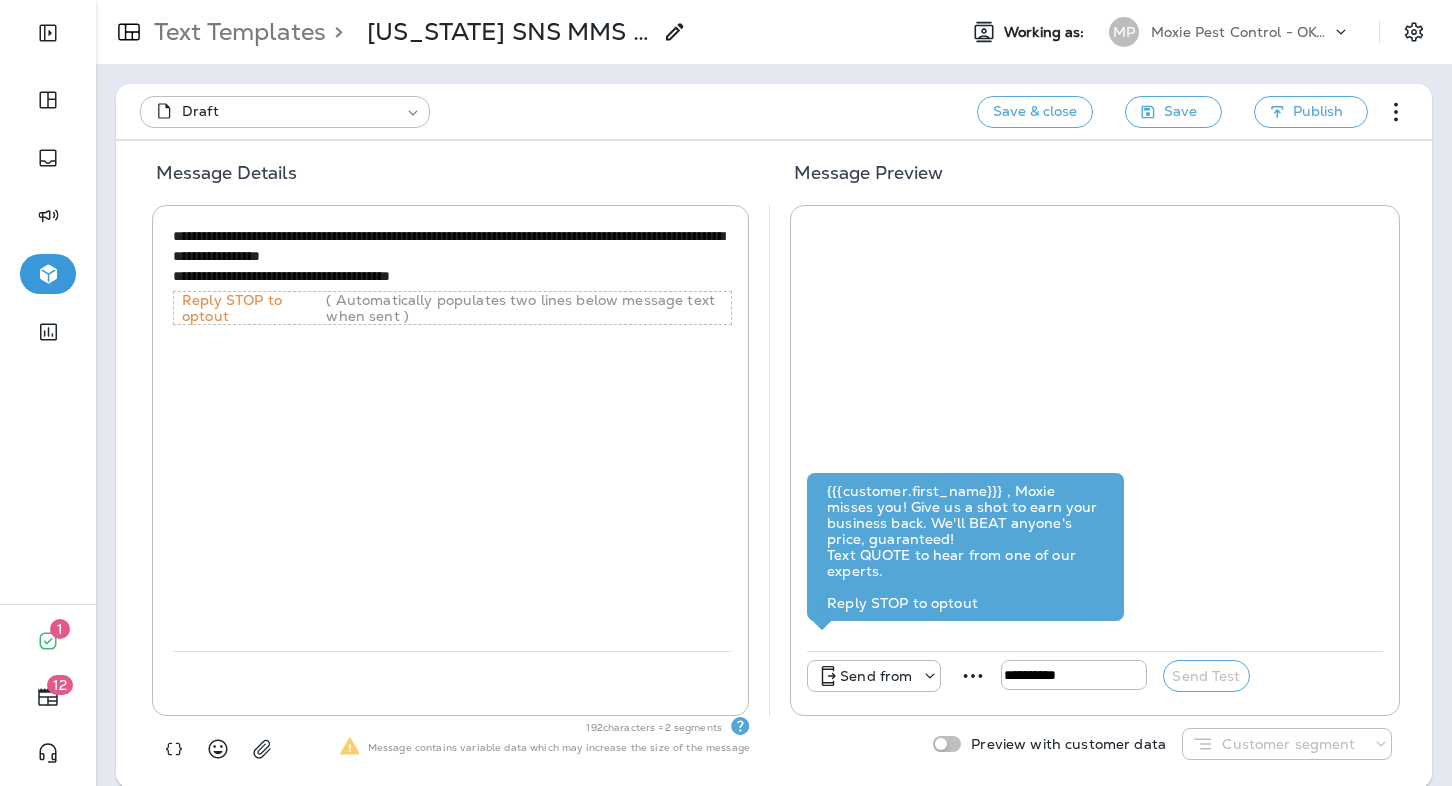 type on "**********" 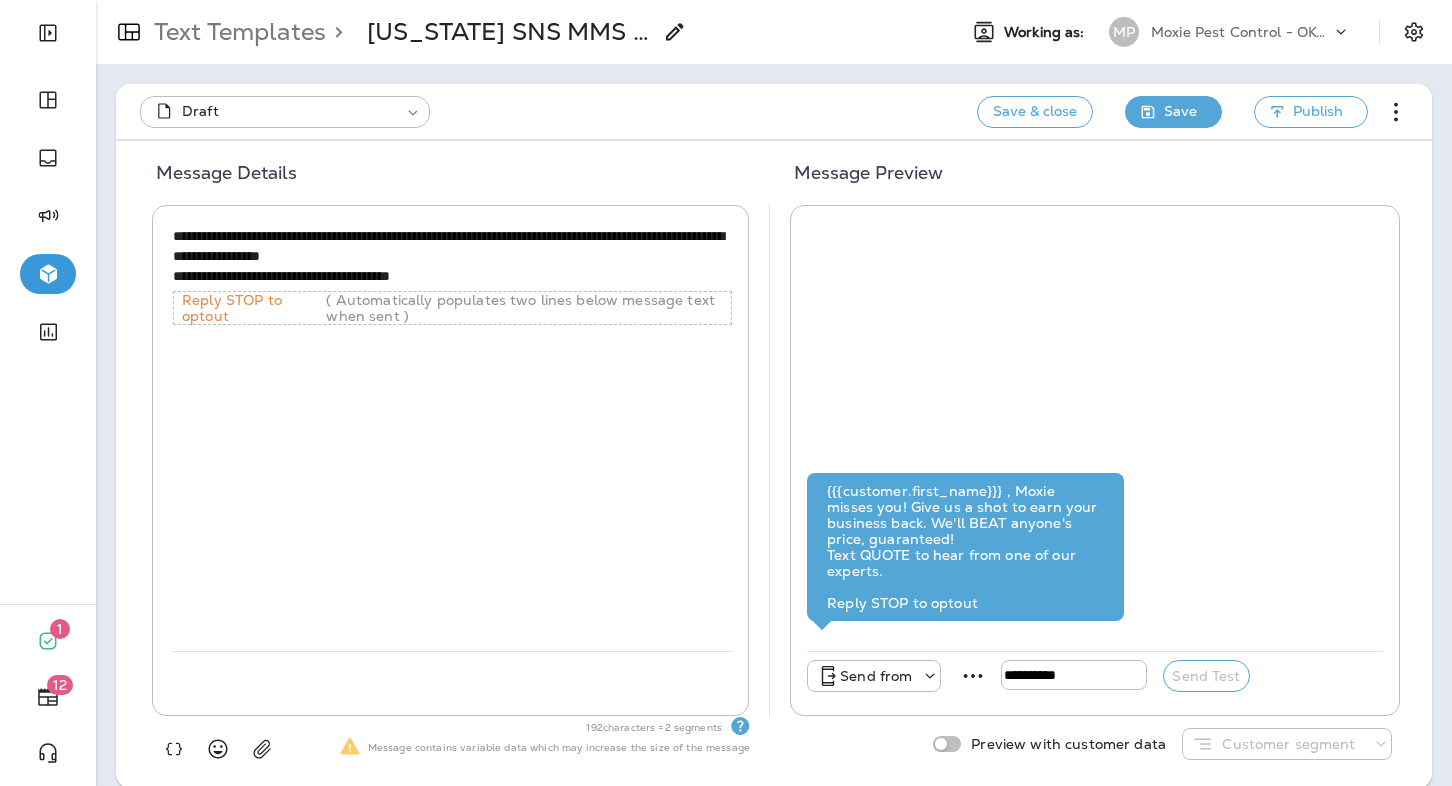 click on "Save" at bounding box center [1180, 111] 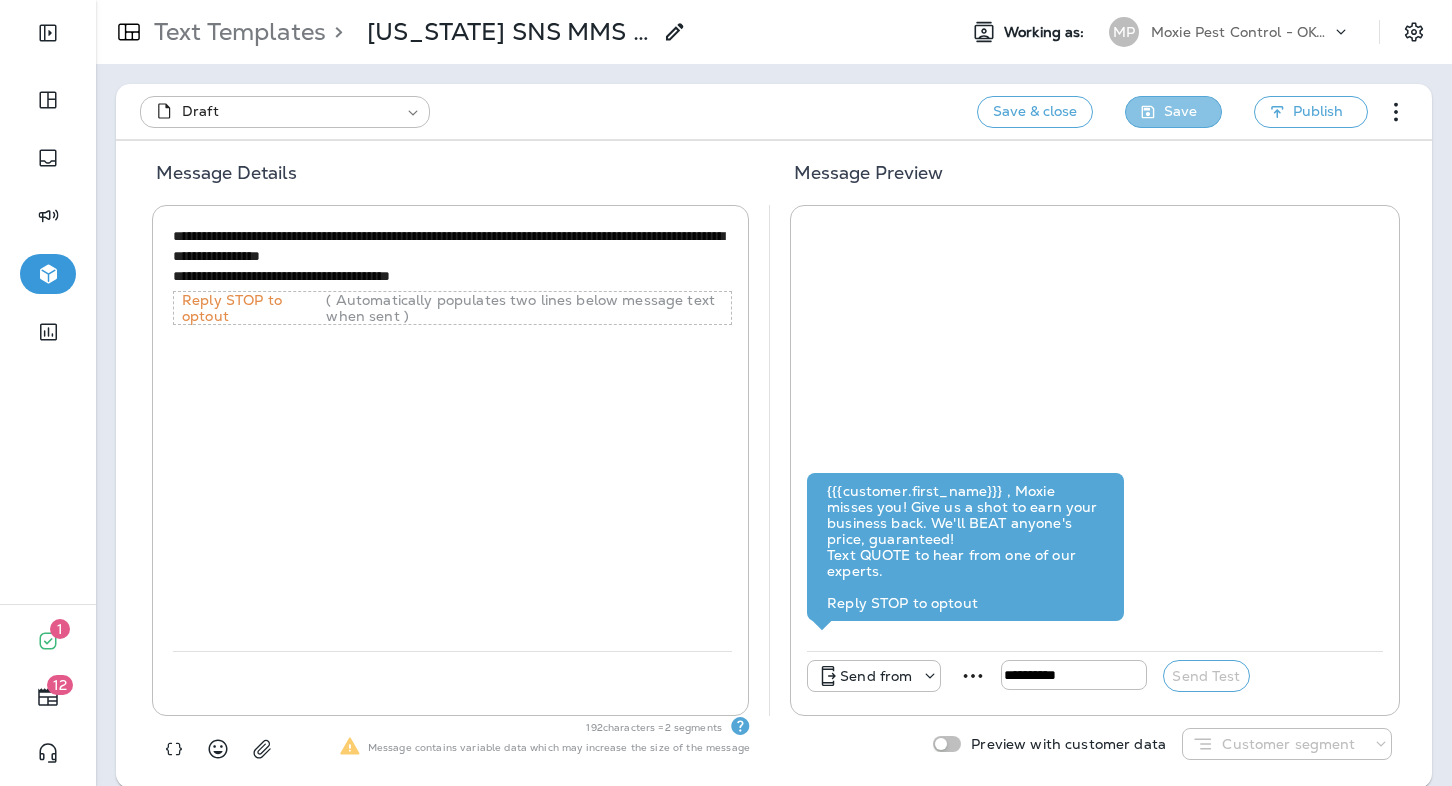 click on "Save" at bounding box center [1180, 111] 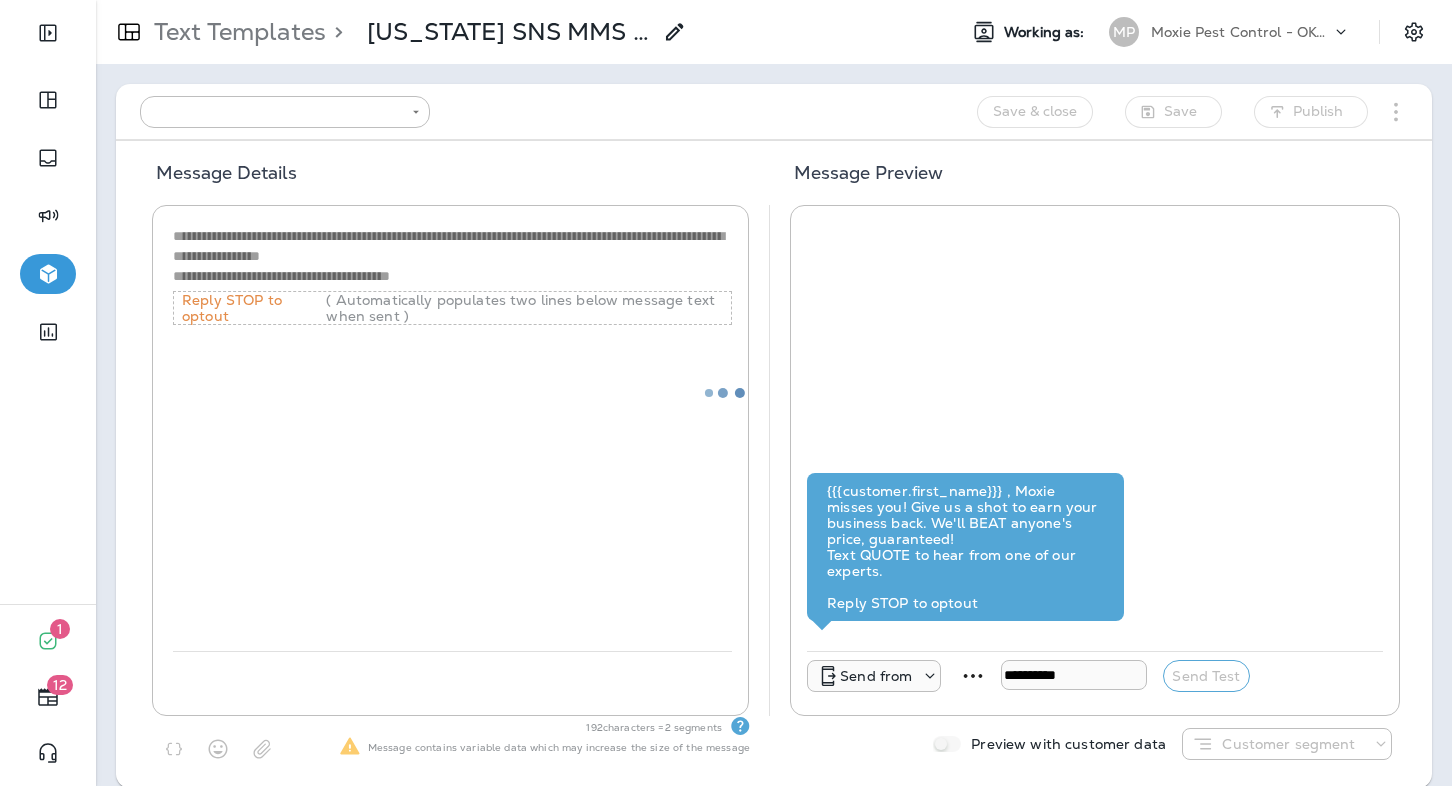 type on "**********" 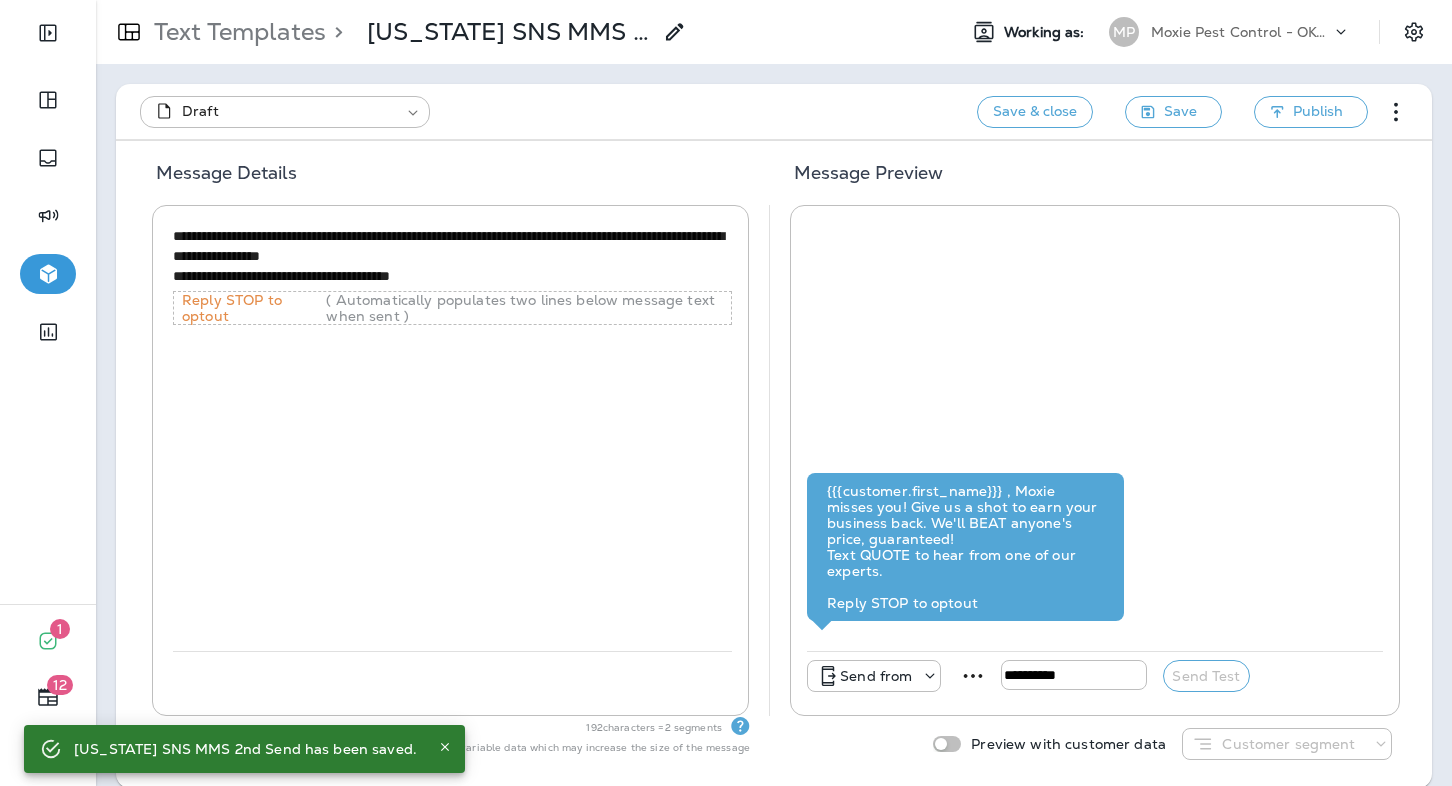 click on "Text Templates" at bounding box center (236, 32) 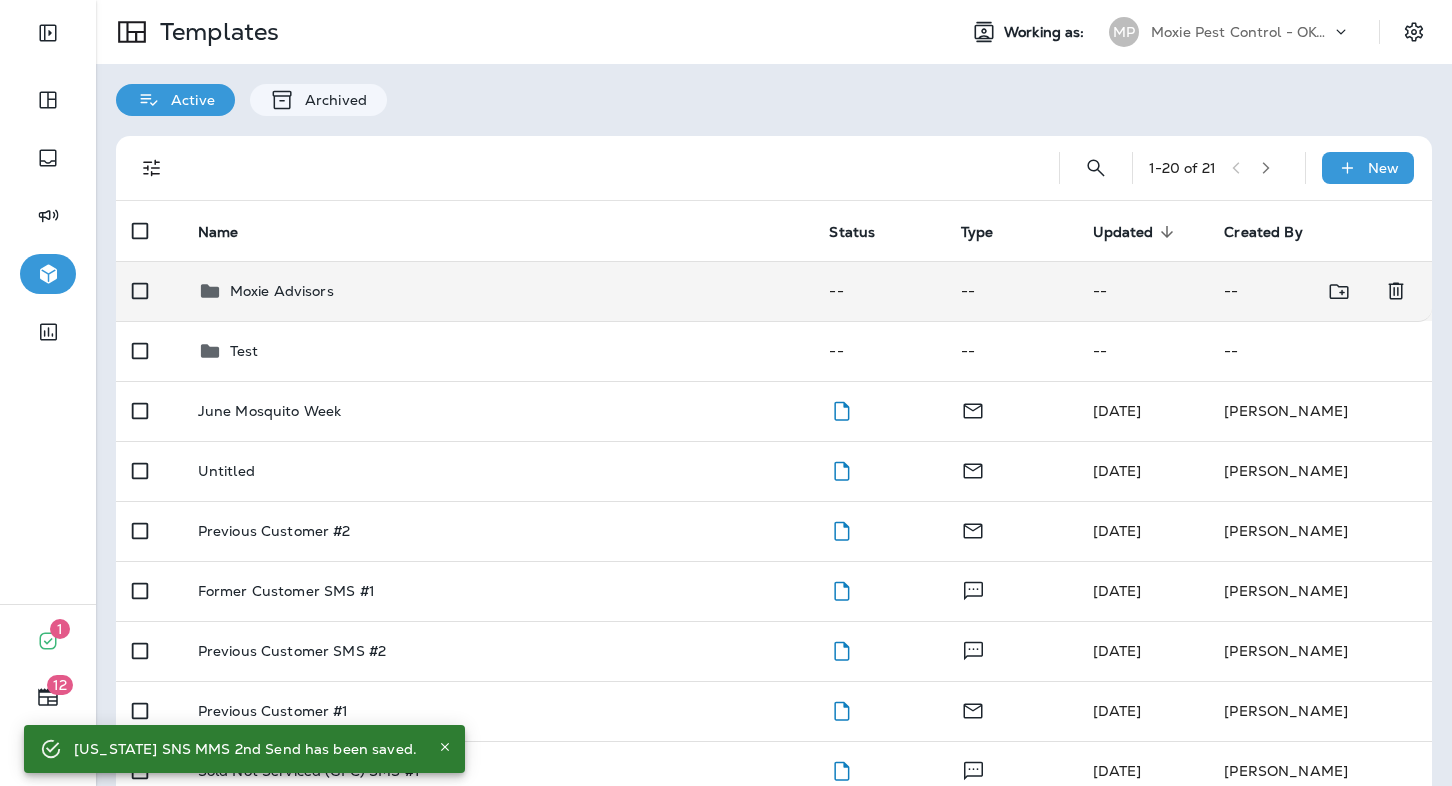 click on "Moxie Advisors" at bounding box center (282, 291) 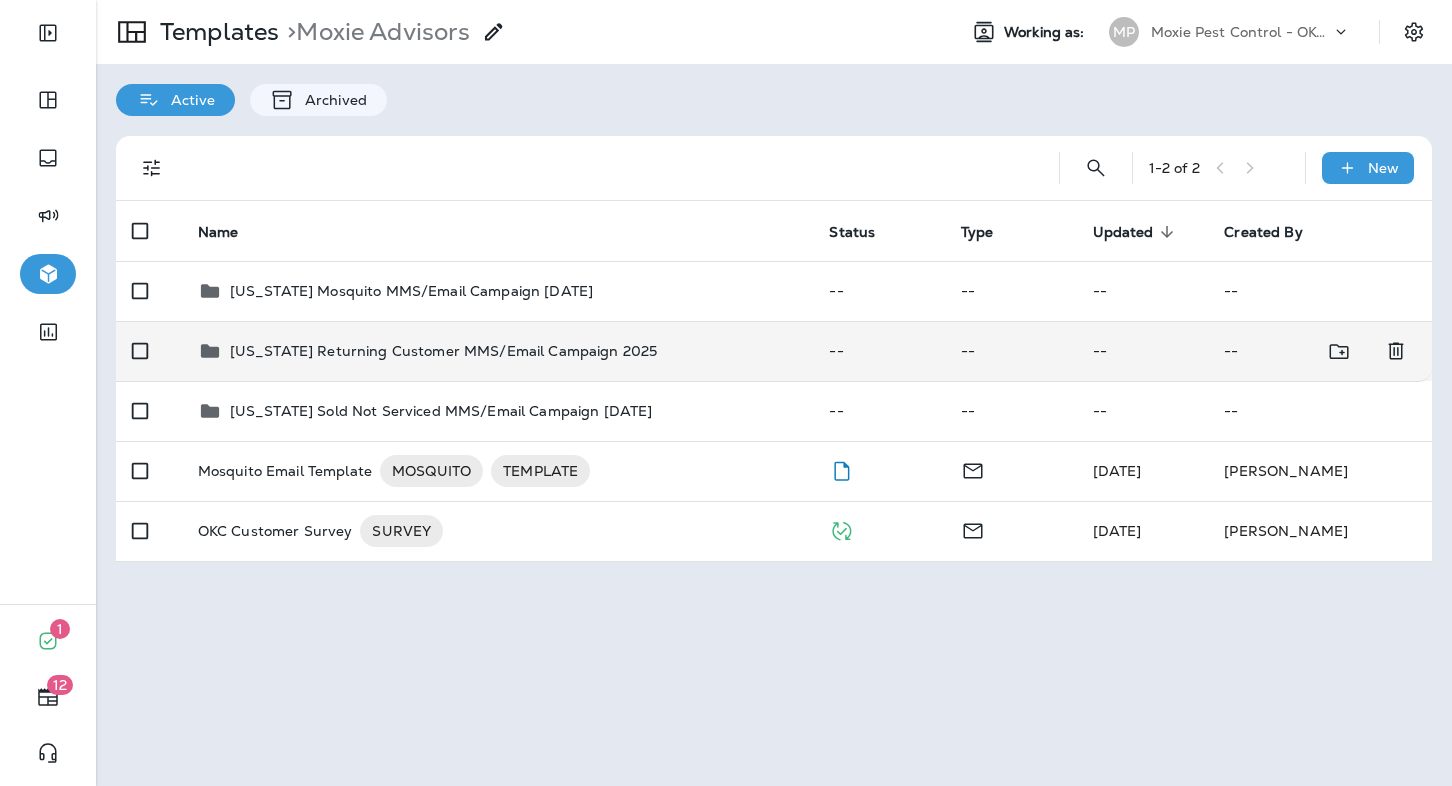 click on "[US_STATE] Returning Customer MMS/Email Campaign 2025" at bounding box center [498, 351] 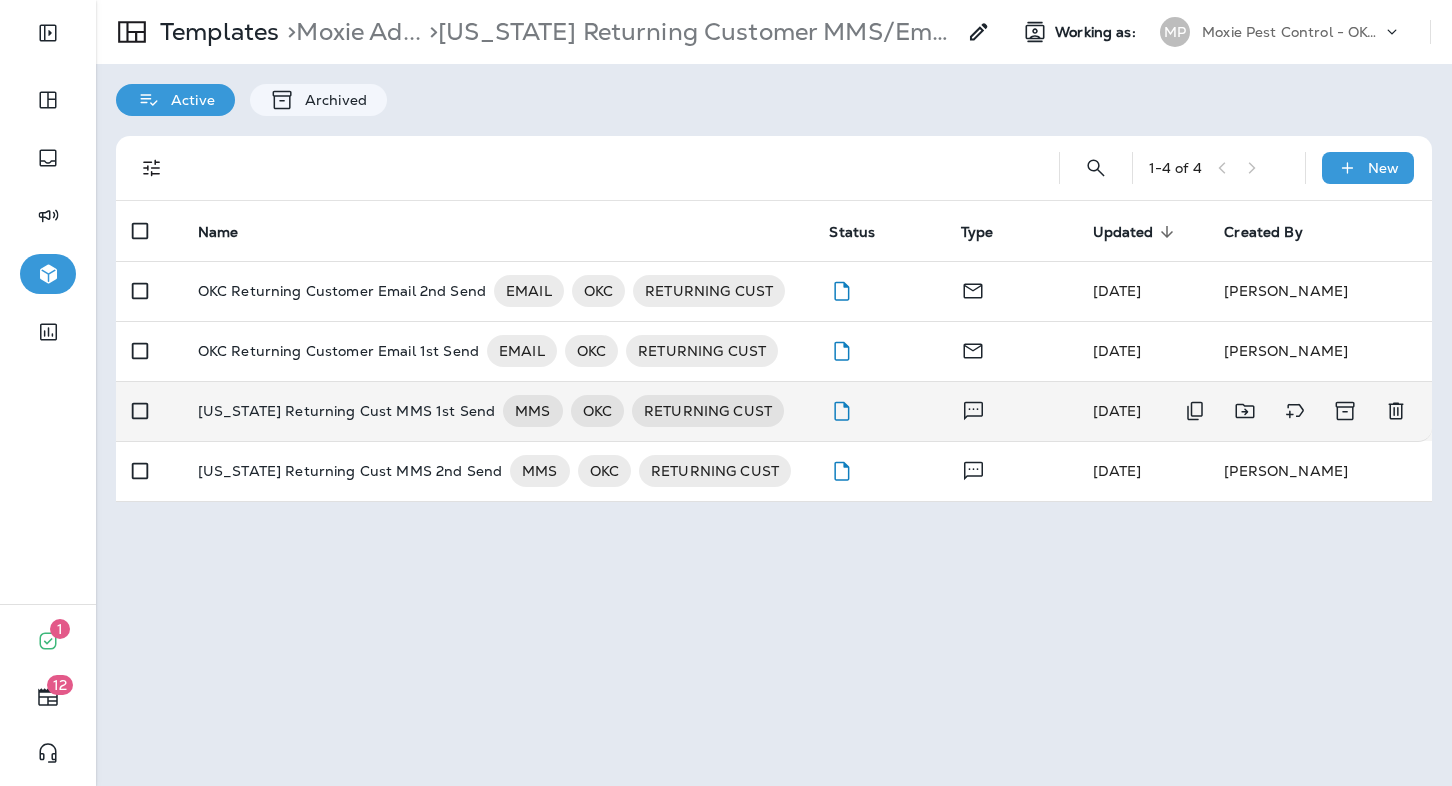 click on "[US_STATE] Returning Cust MMS 1st Send" at bounding box center [346, 411] 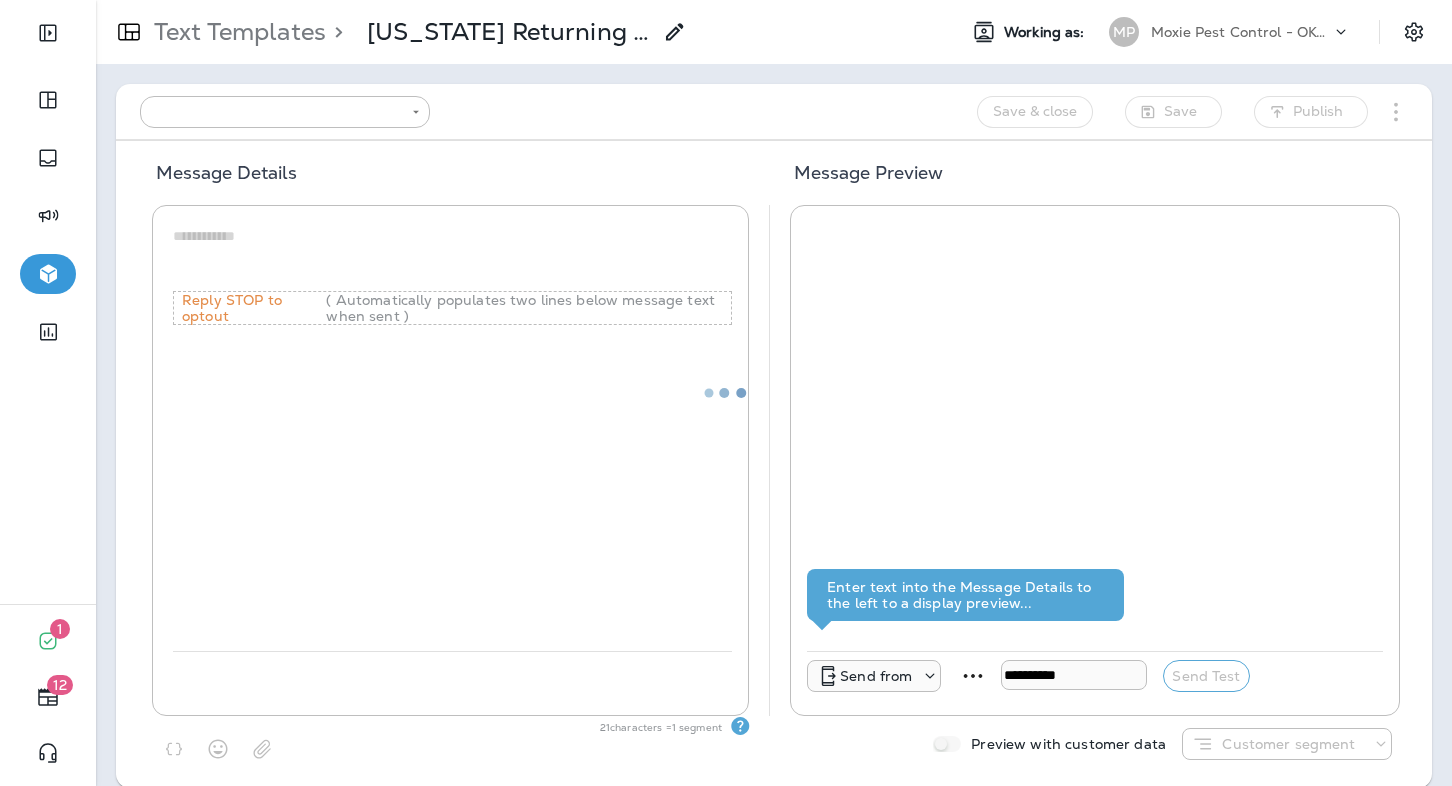 type on "**********" 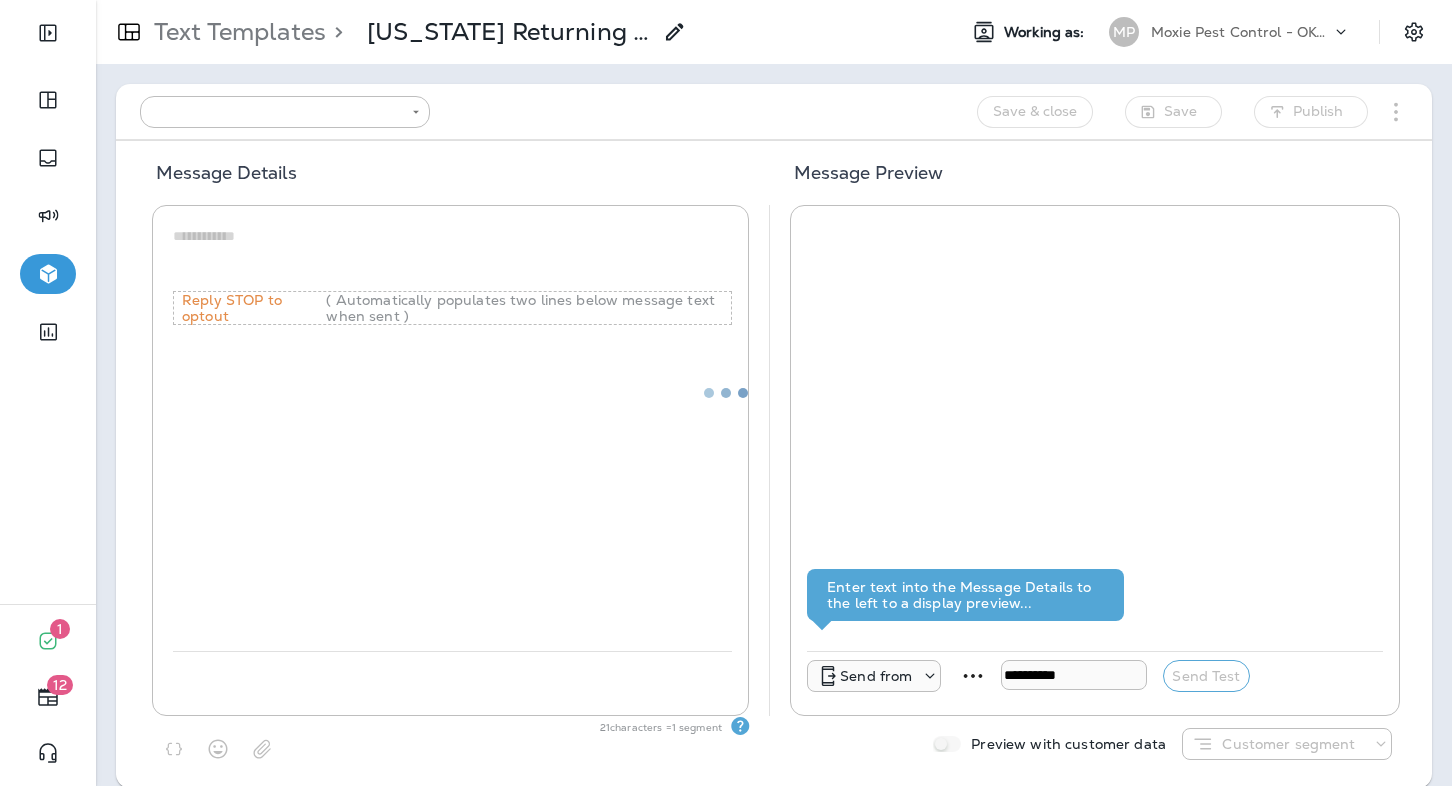 type on "**********" 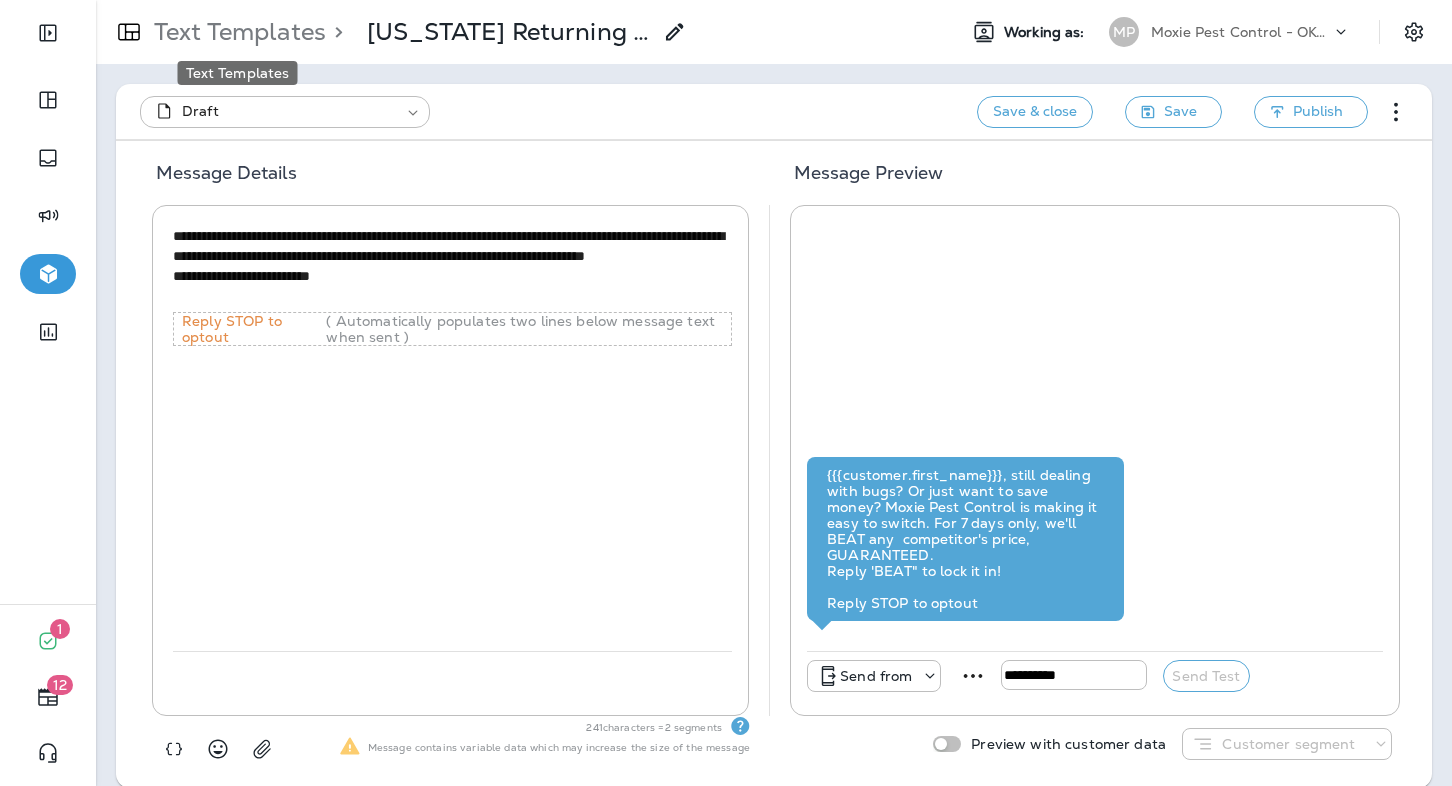 click on "Text Templates" at bounding box center (236, 32) 